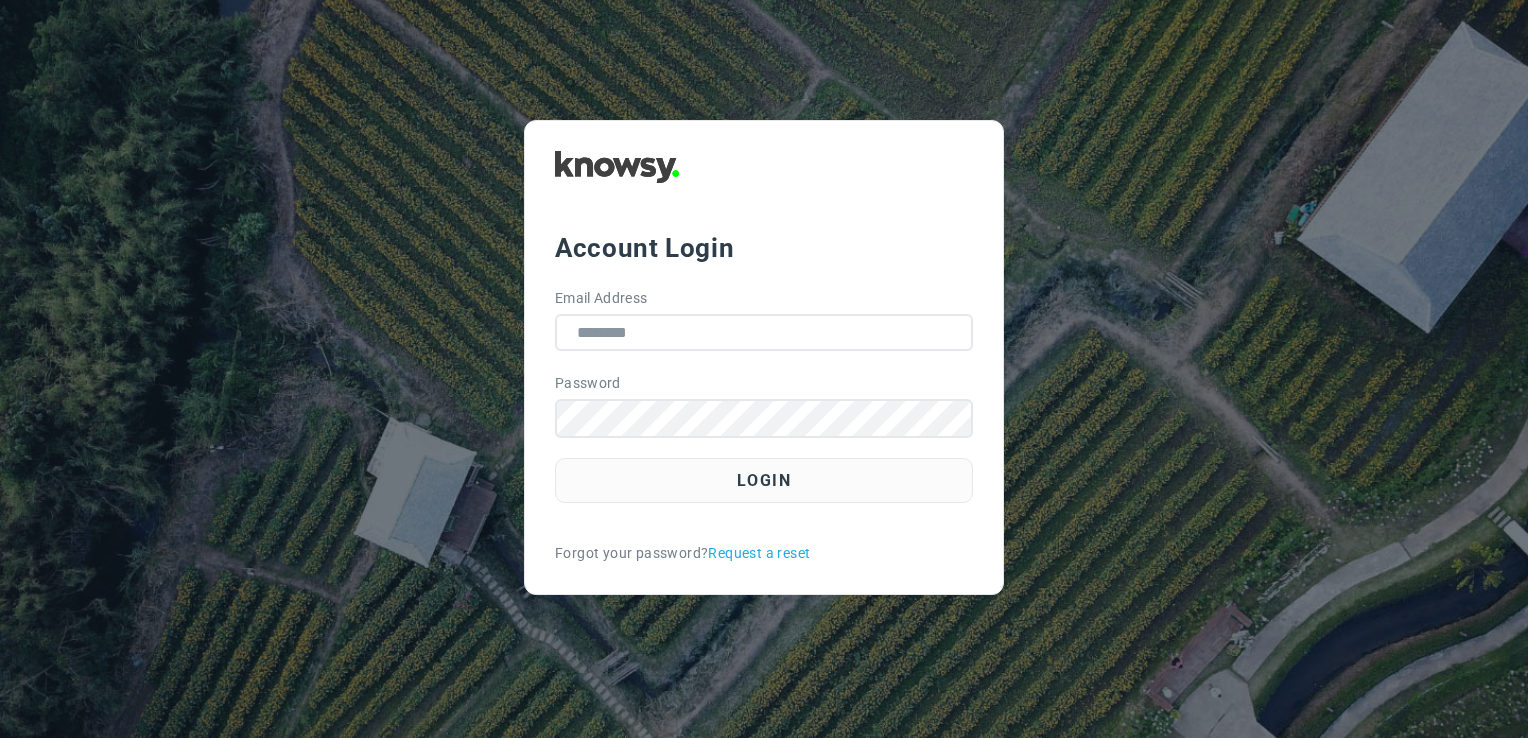 scroll, scrollTop: 0, scrollLeft: 0, axis: both 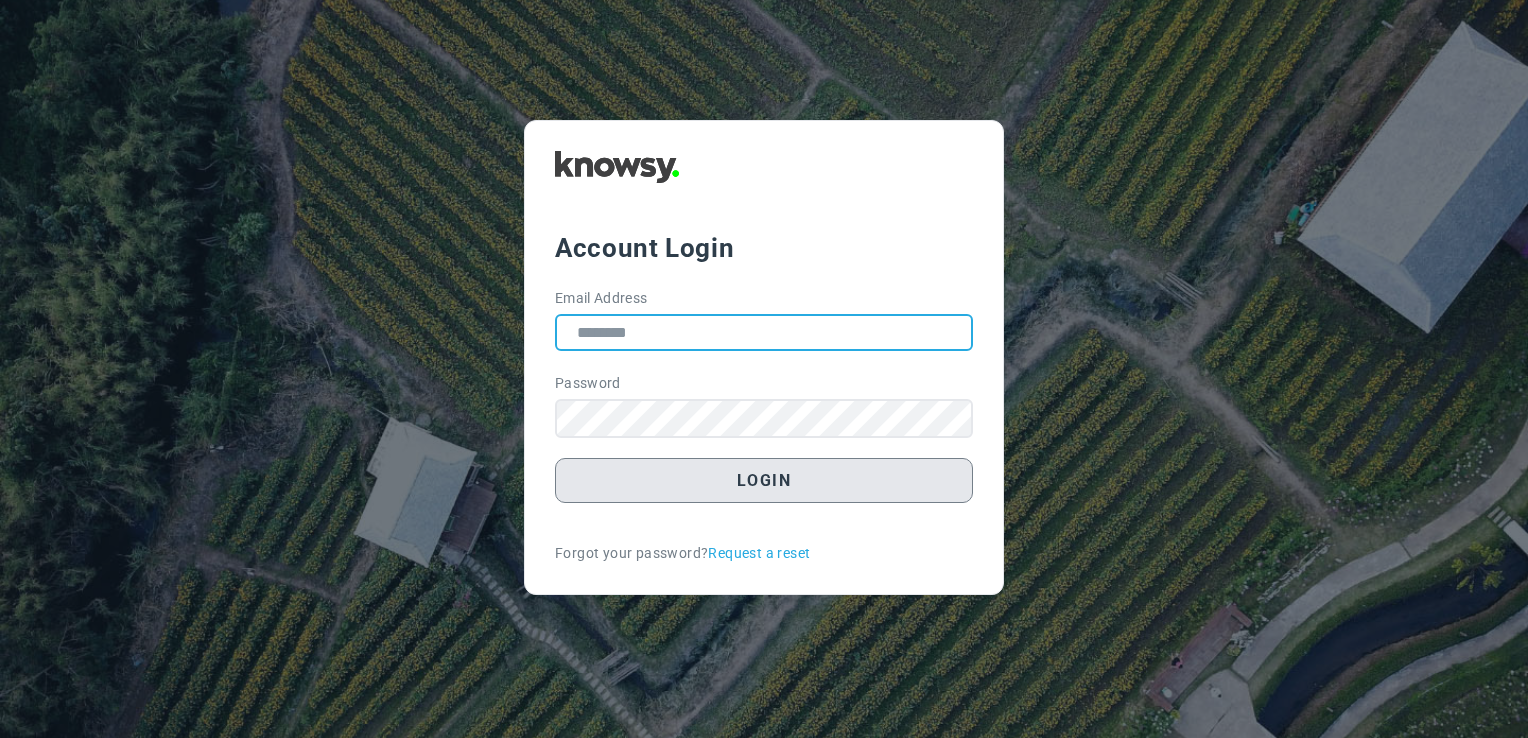 type on "**********" 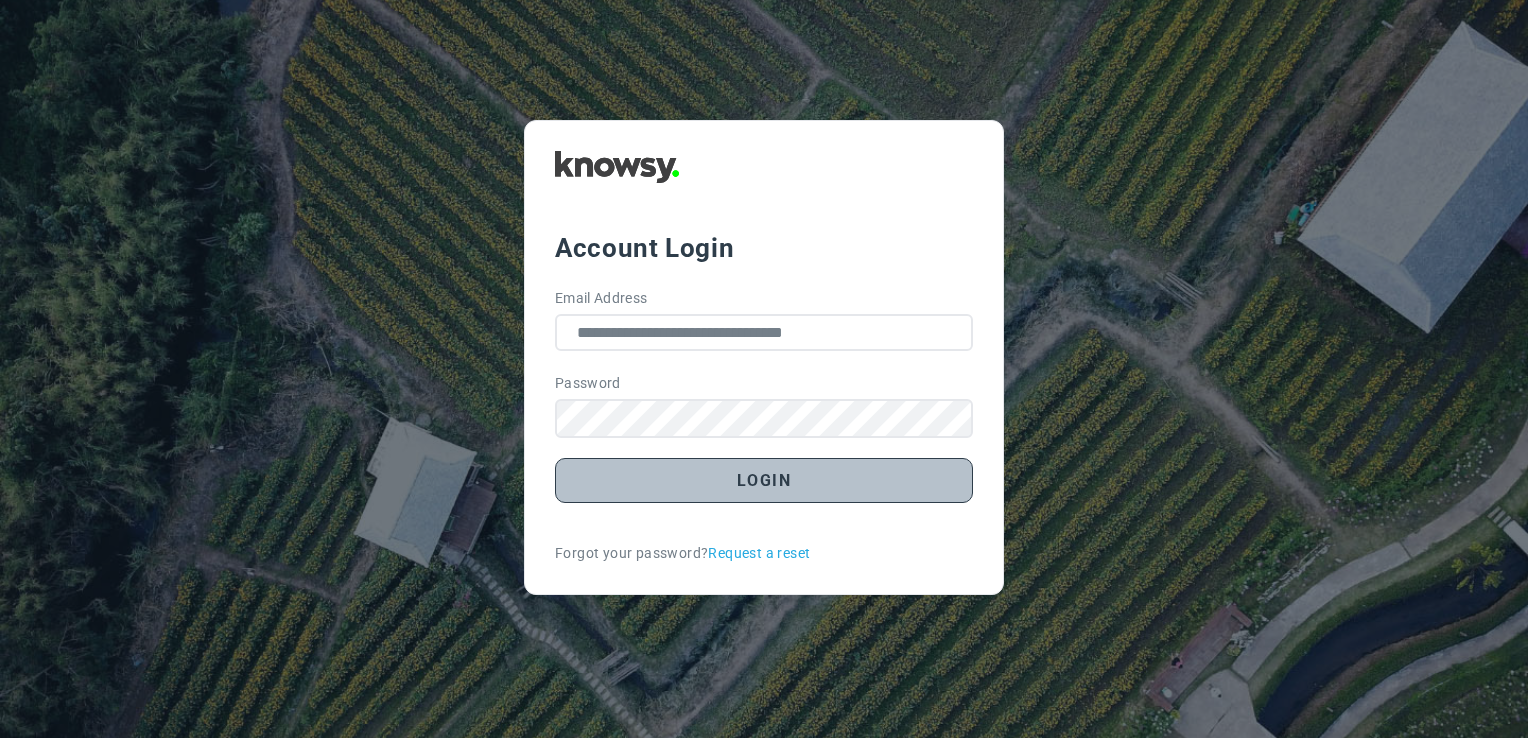 click on "Login" at bounding box center (764, 480) 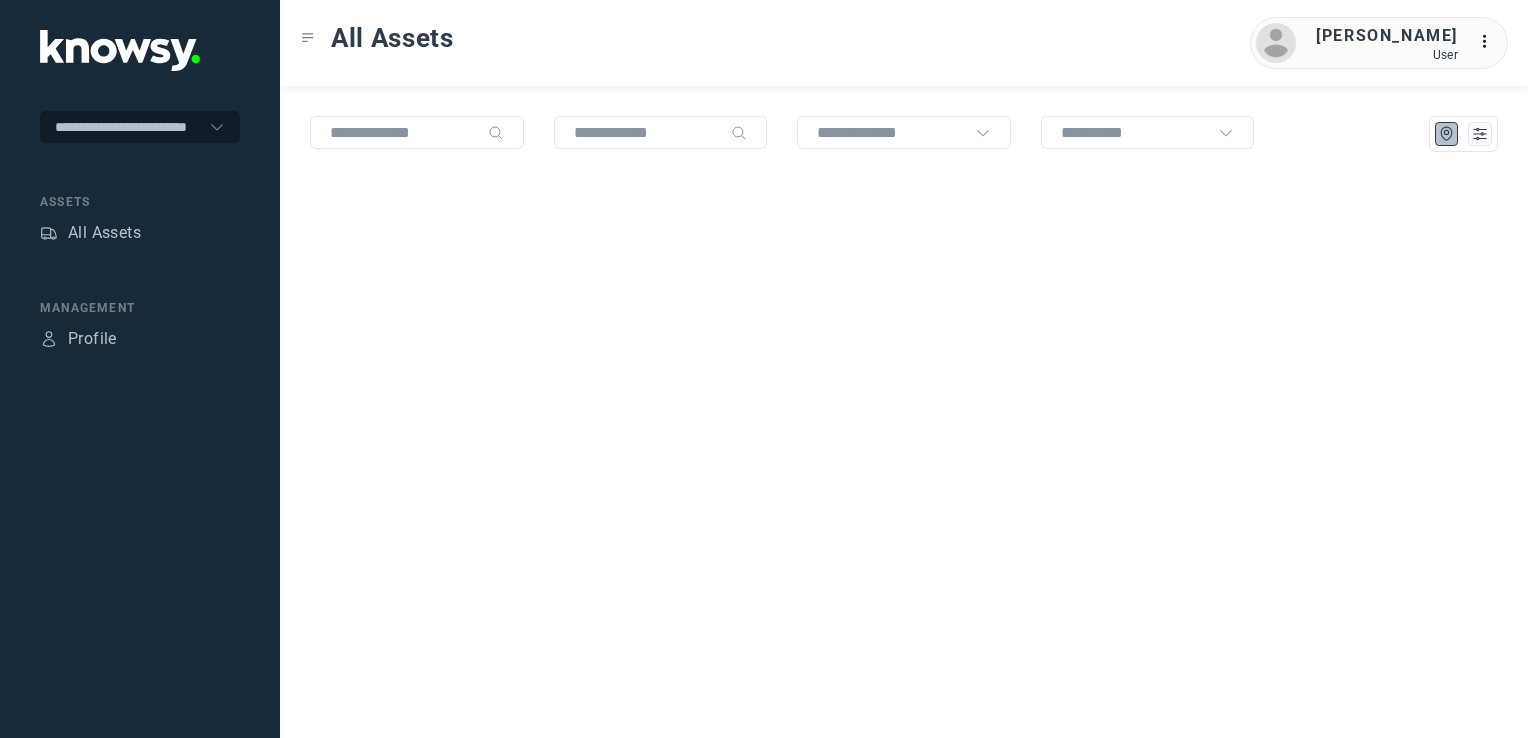 scroll, scrollTop: 0, scrollLeft: 0, axis: both 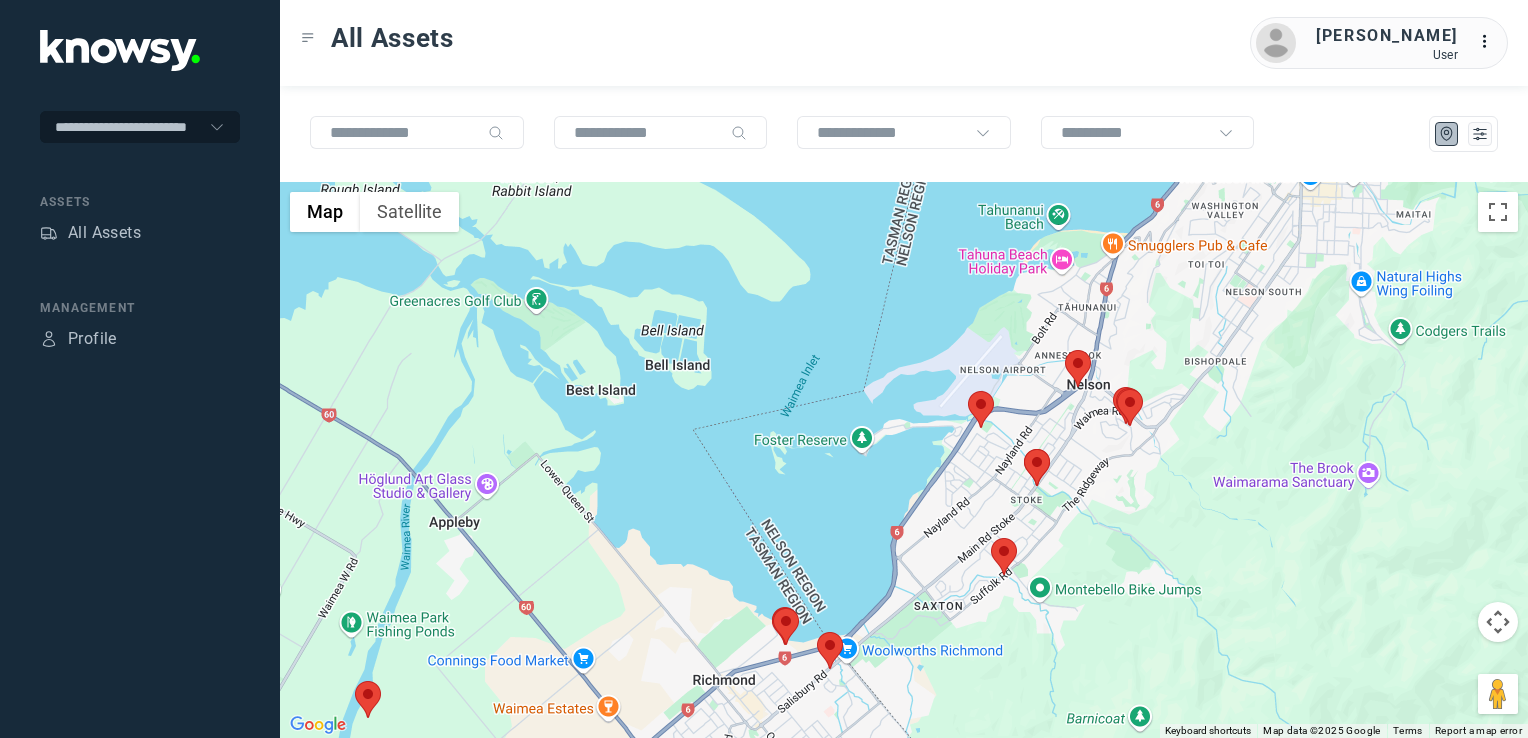 click 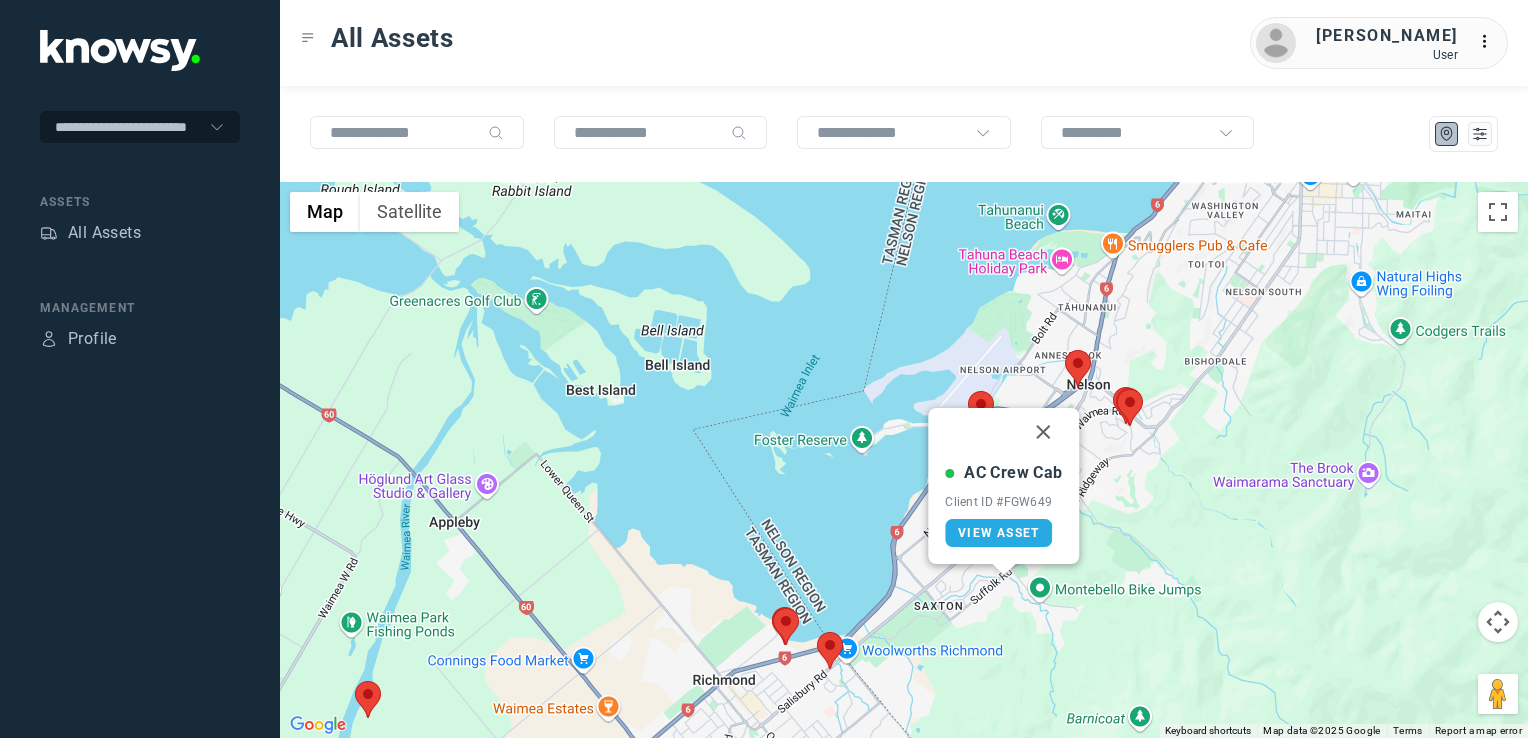 drag, startPoint x: 1044, startPoint y: 430, endPoint x: 1032, endPoint y: 474, distance: 45.607018 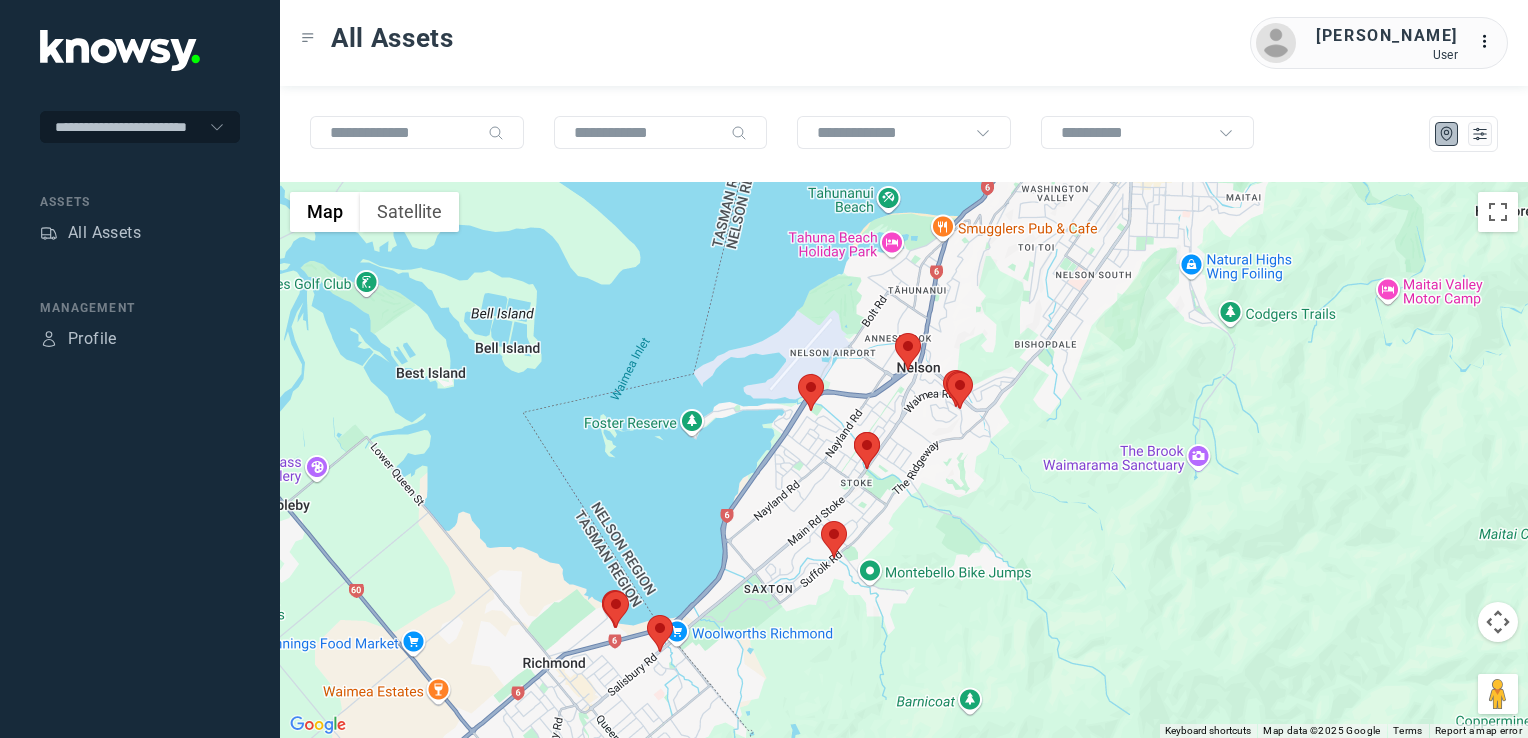 click 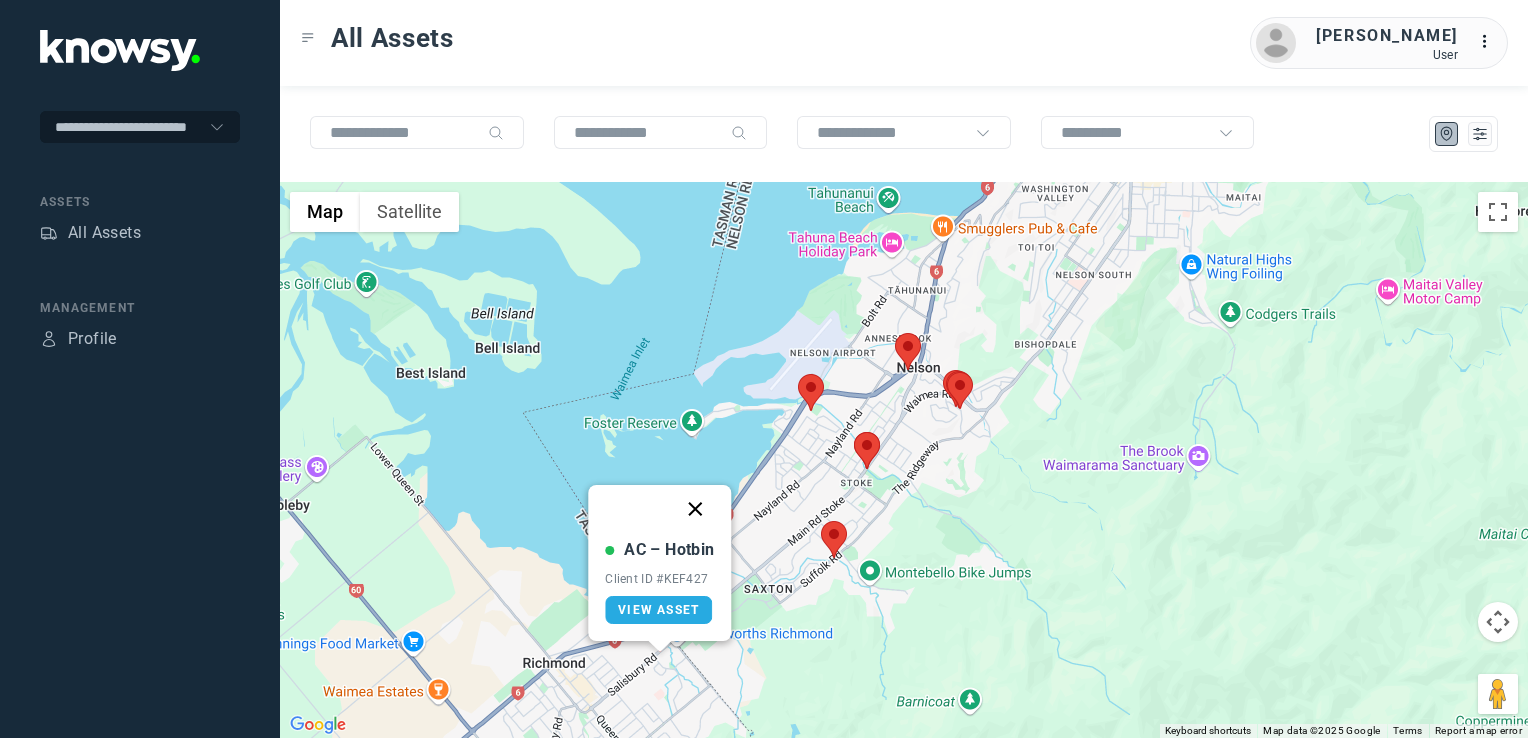 drag, startPoint x: 703, startPoint y: 506, endPoint x: 825, endPoint y: 538, distance: 126.12692 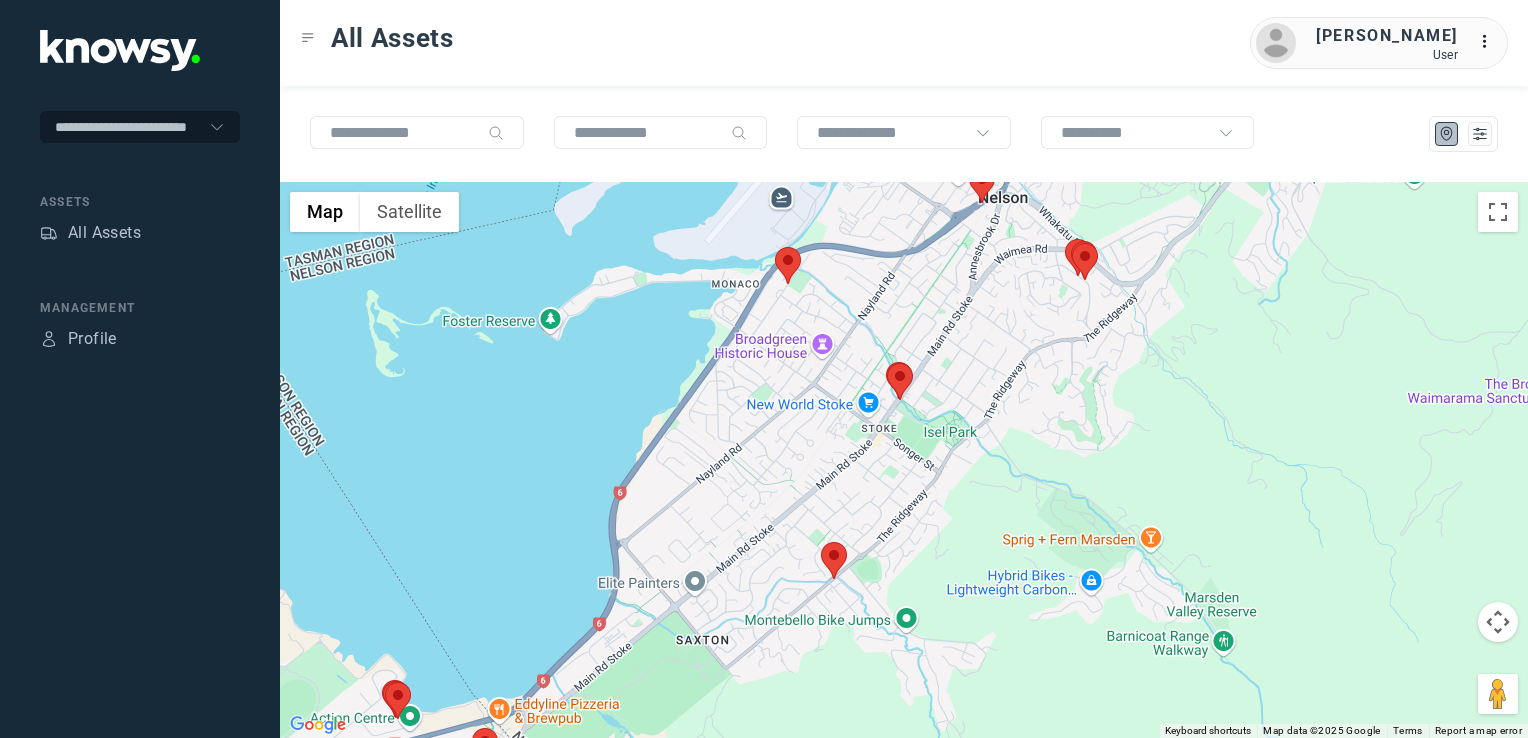 click 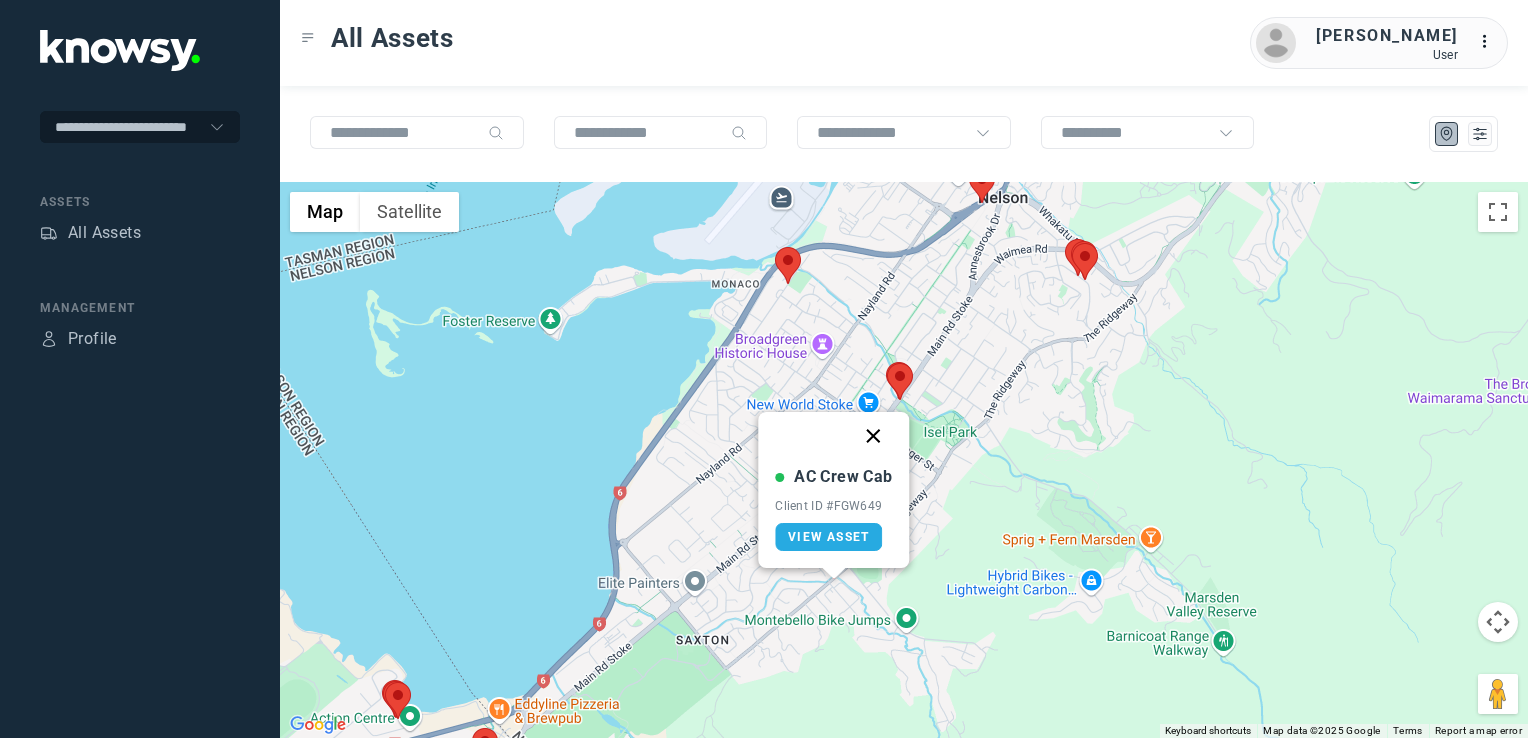 click 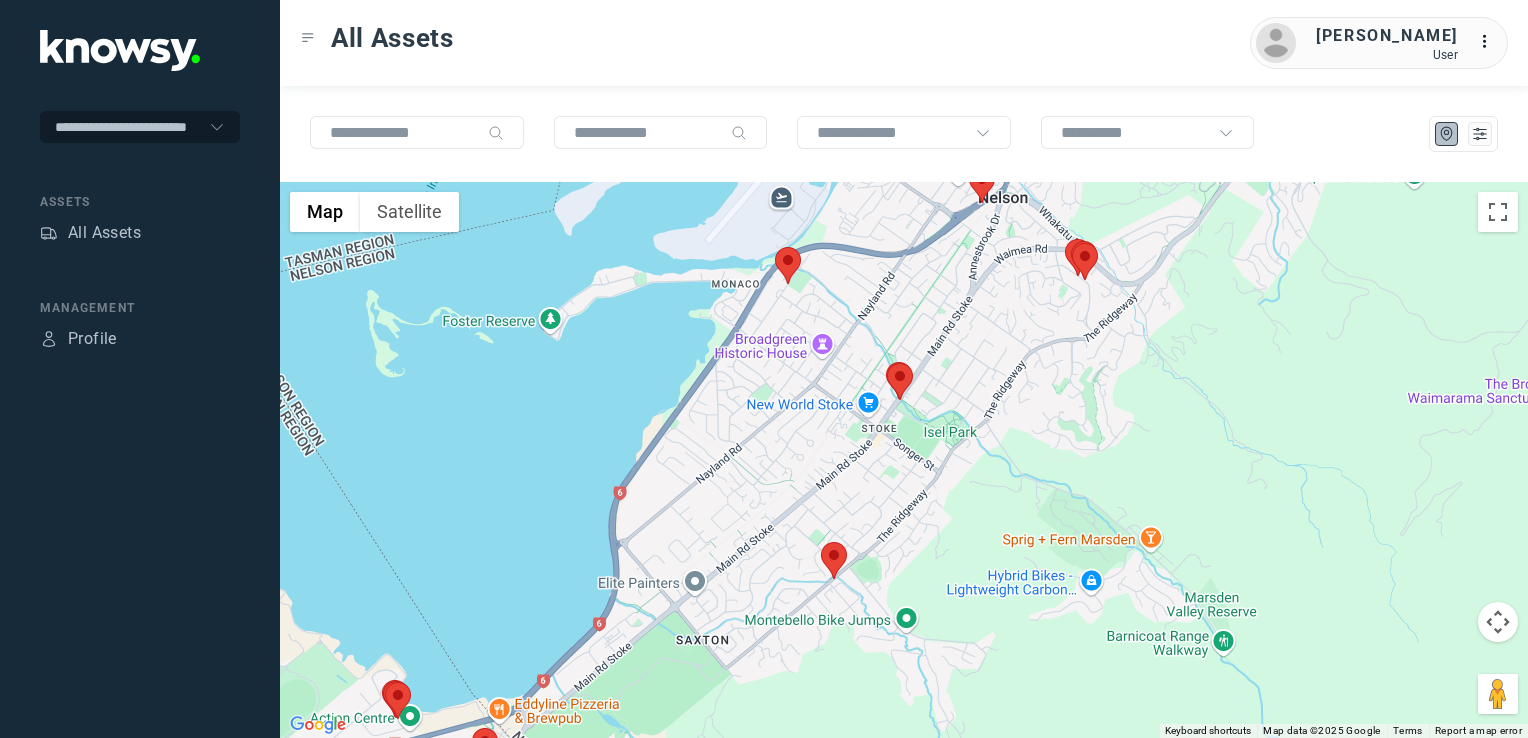 click 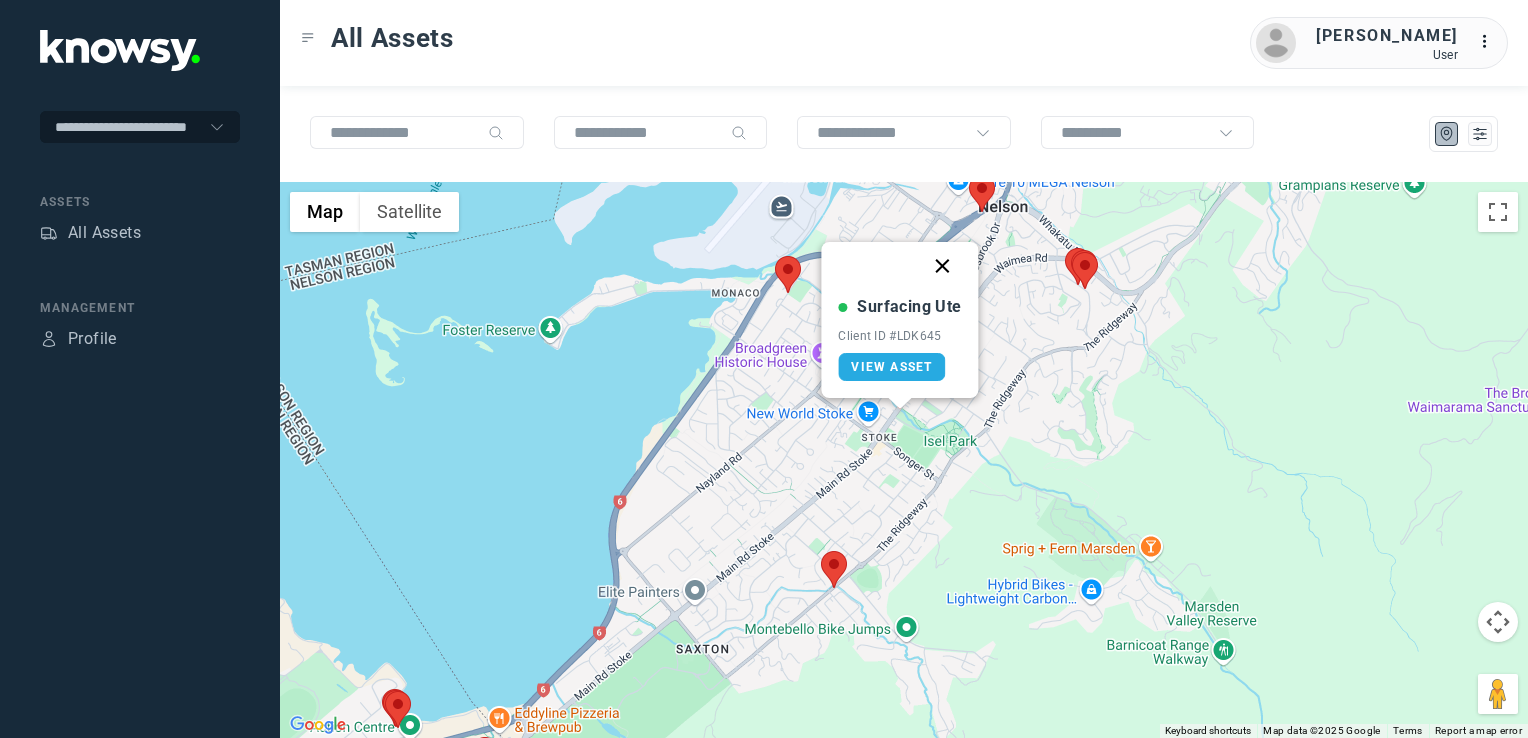 click 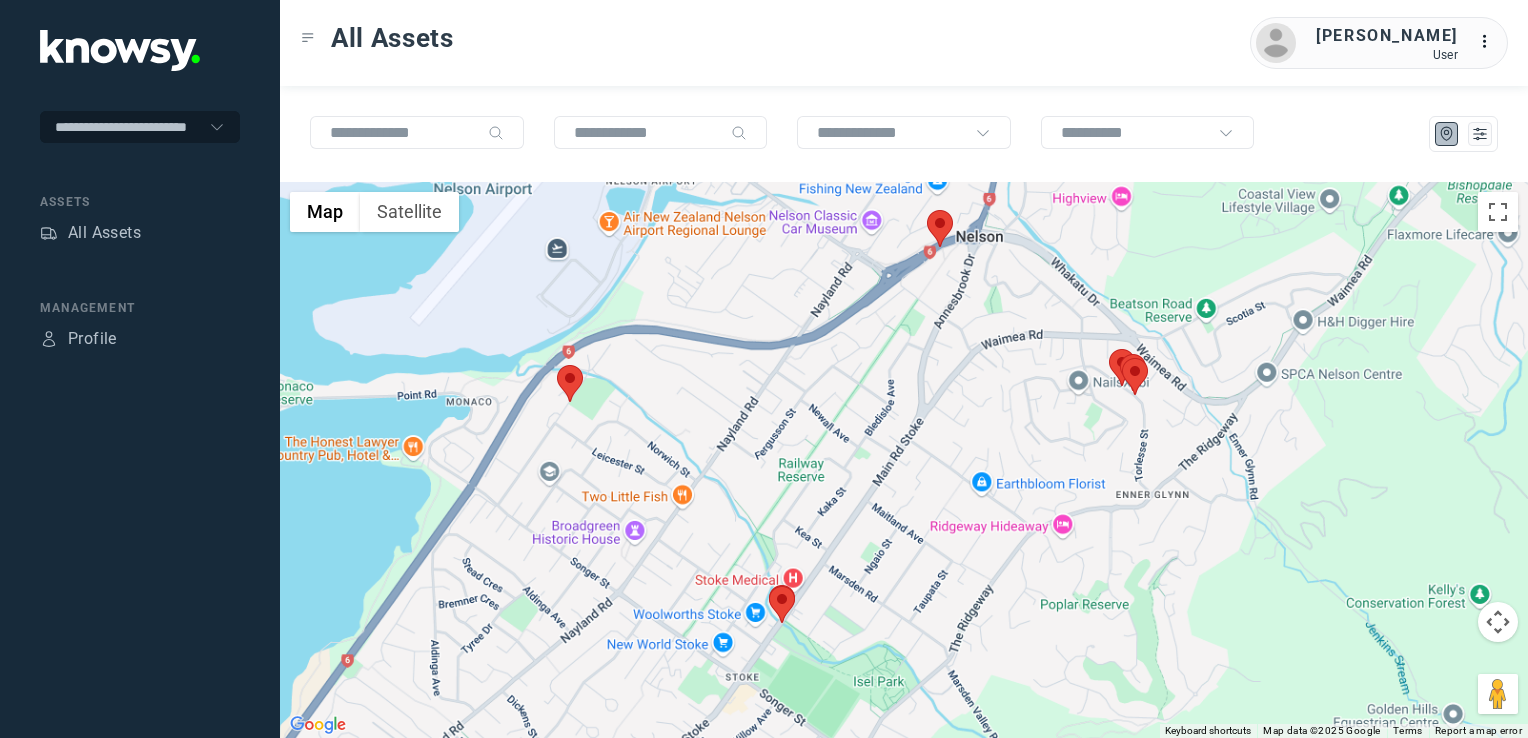 drag, startPoint x: 987, startPoint y: 394, endPoint x: 976, endPoint y: 430, distance: 37.64306 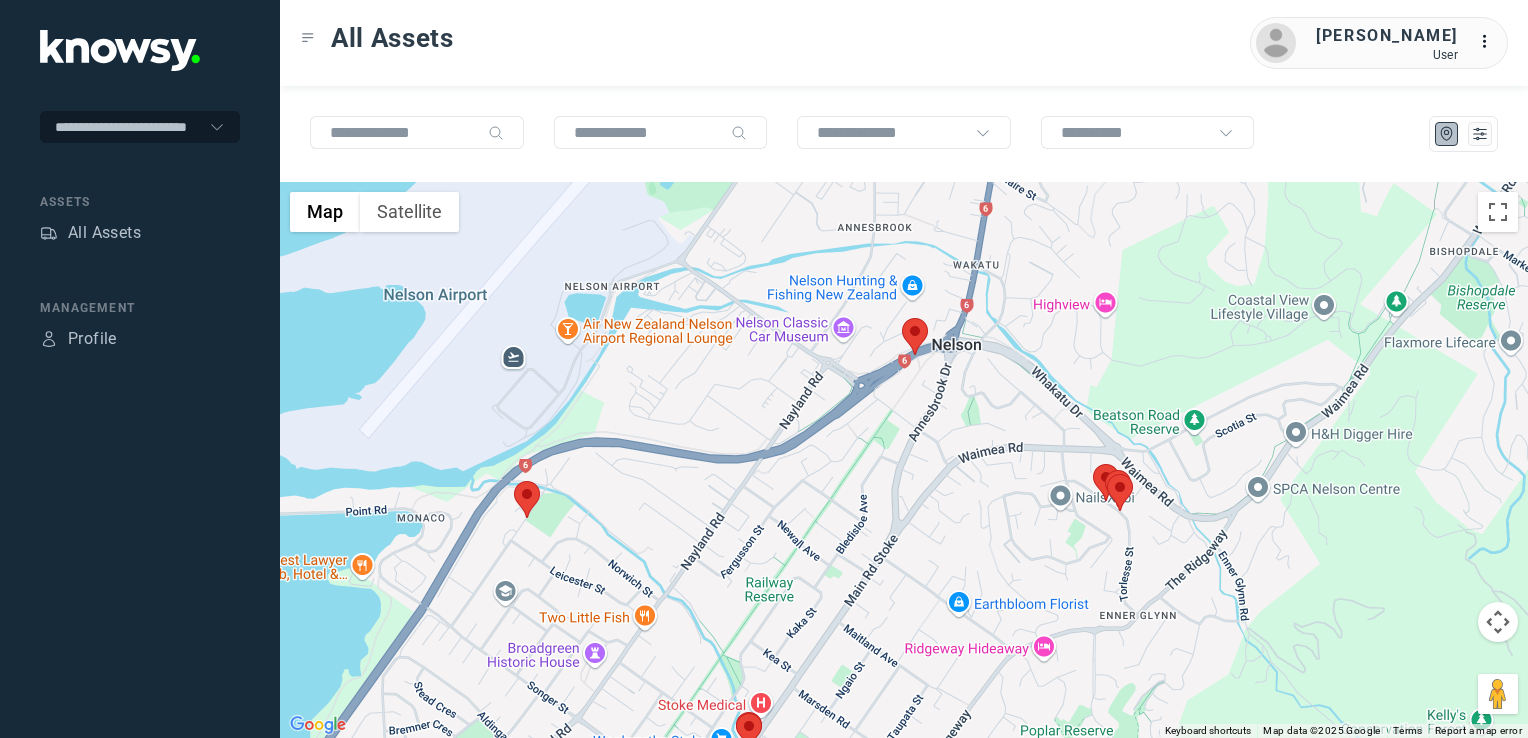 click 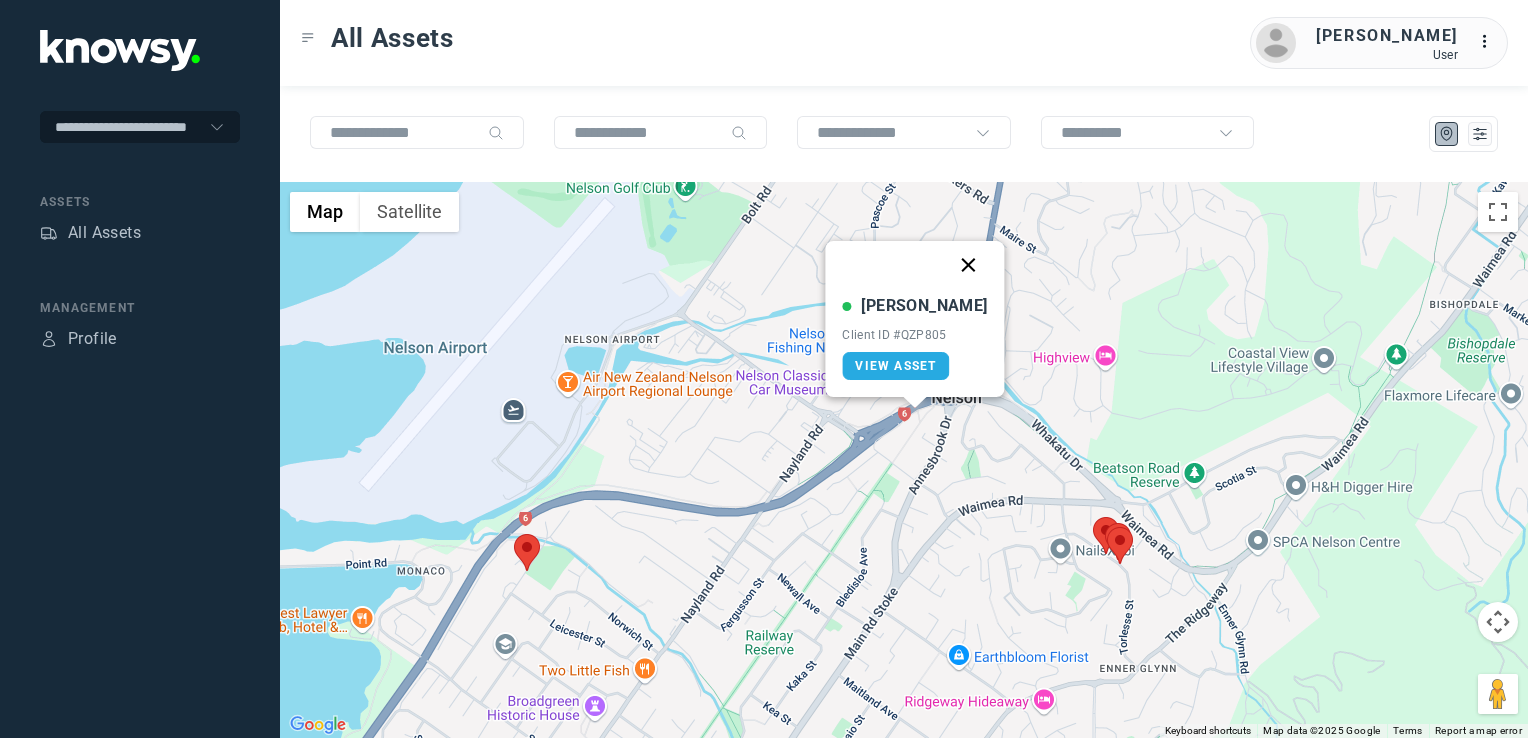 click 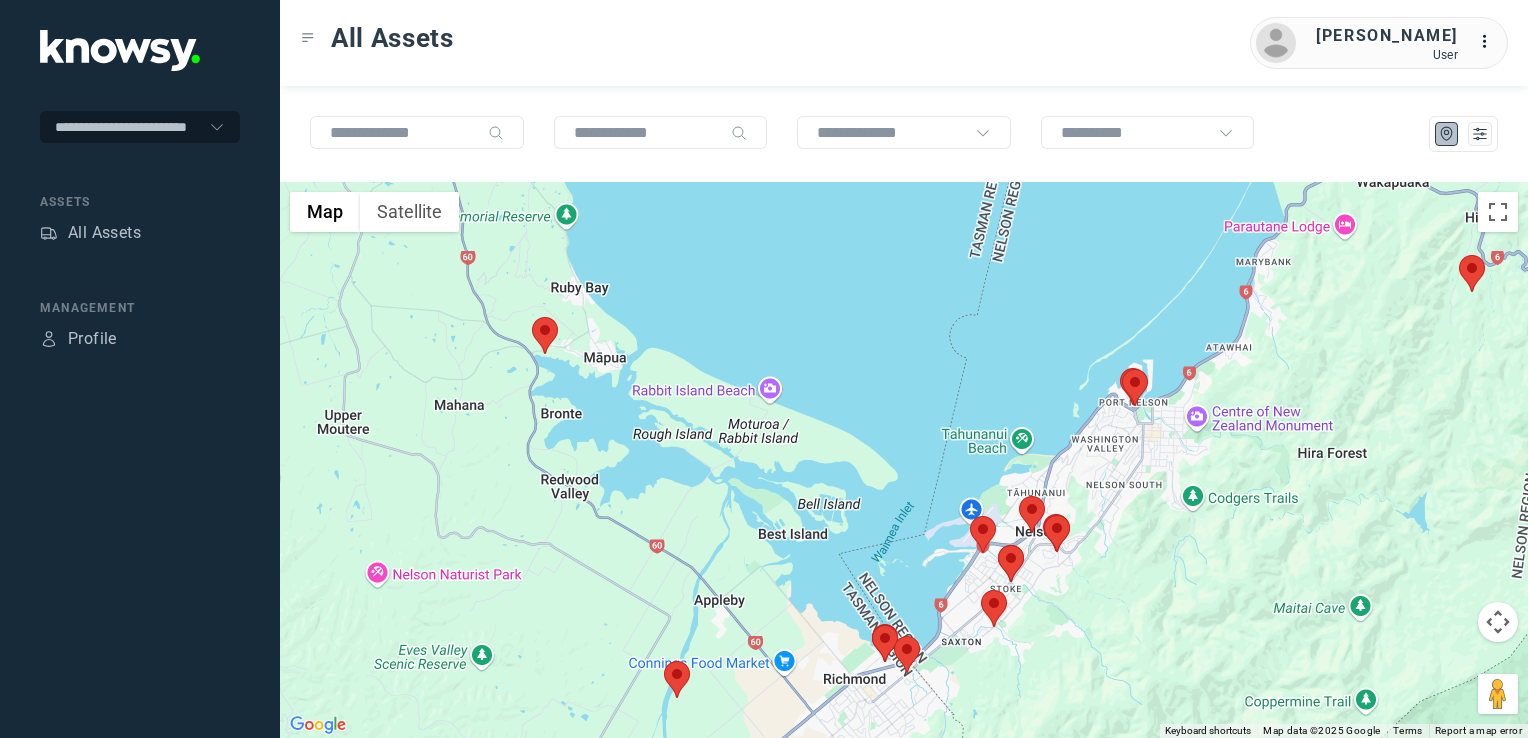 click 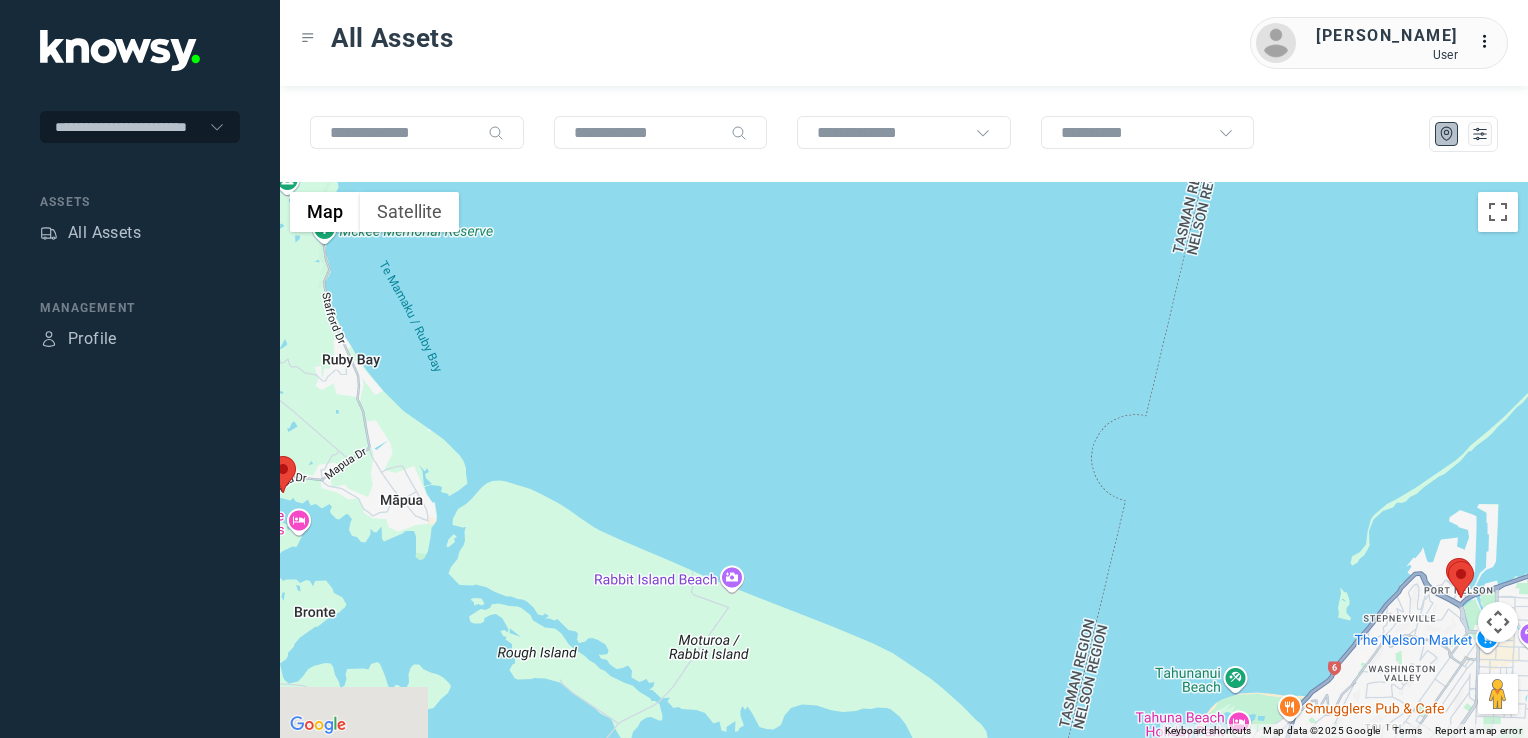 drag, startPoint x: 846, startPoint y: 385, endPoint x: 1440, endPoint y: 587, distance: 627.40735 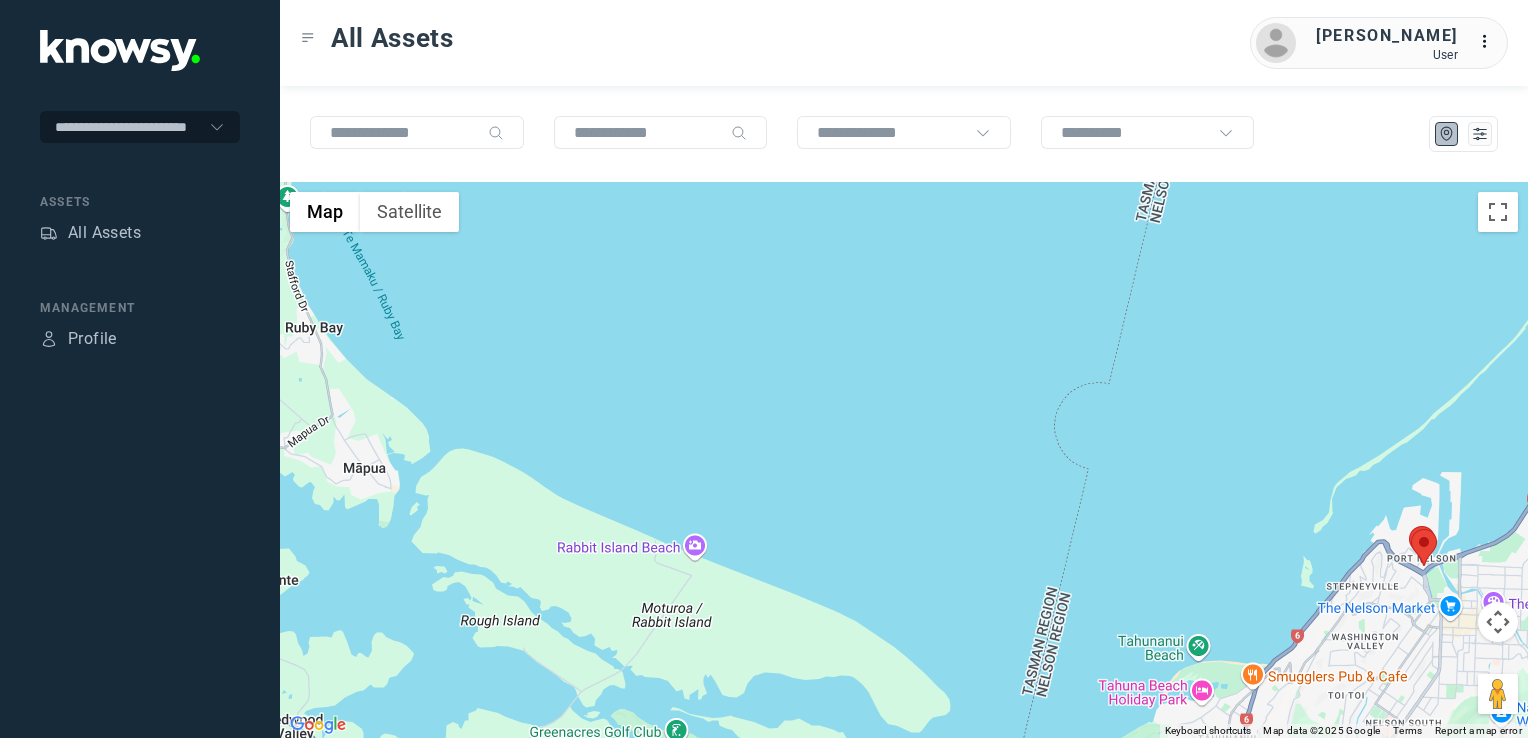 drag, startPoint x: 1399, startPoint y: 603, endPoint x: 1340, endPoint y: 601, distance: 59.03389 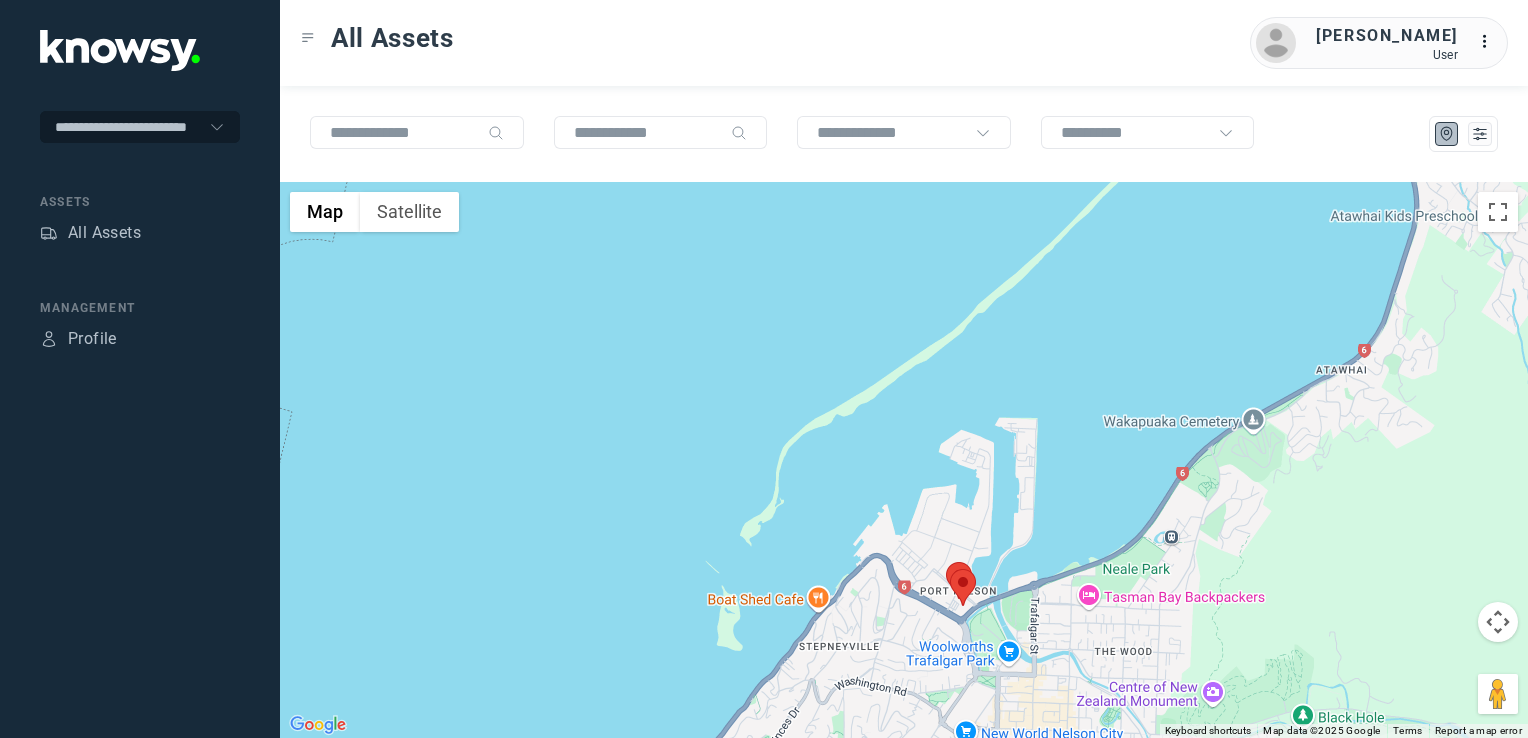 drag, startPoint x: 930, startPoint y: 570, endPoint x: 935, endPoint y: 561, distance: 10.29563 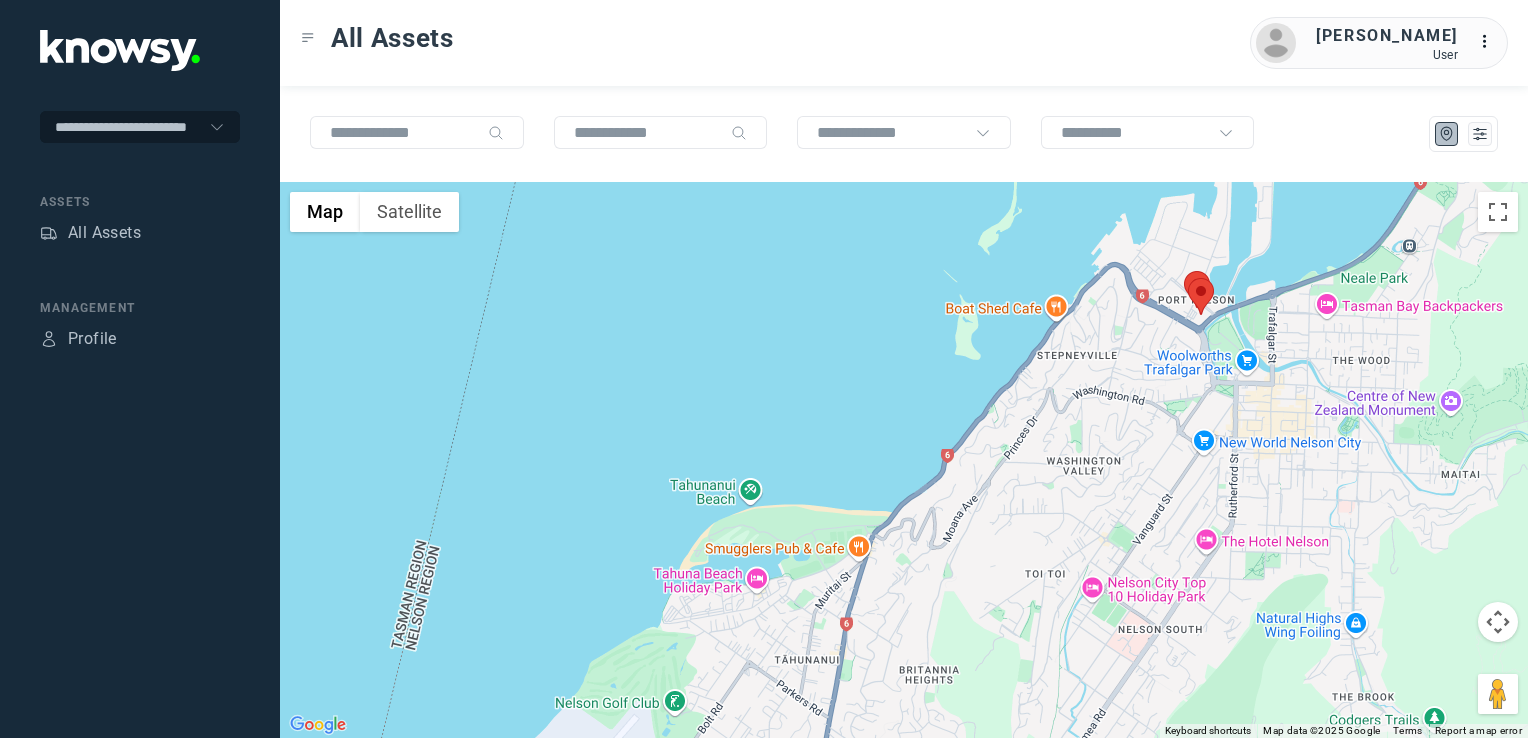 drag, startPoint x: 955, startPoint y: 539, endPoint x: 969, endPoint y: 526, distance: 19.104973 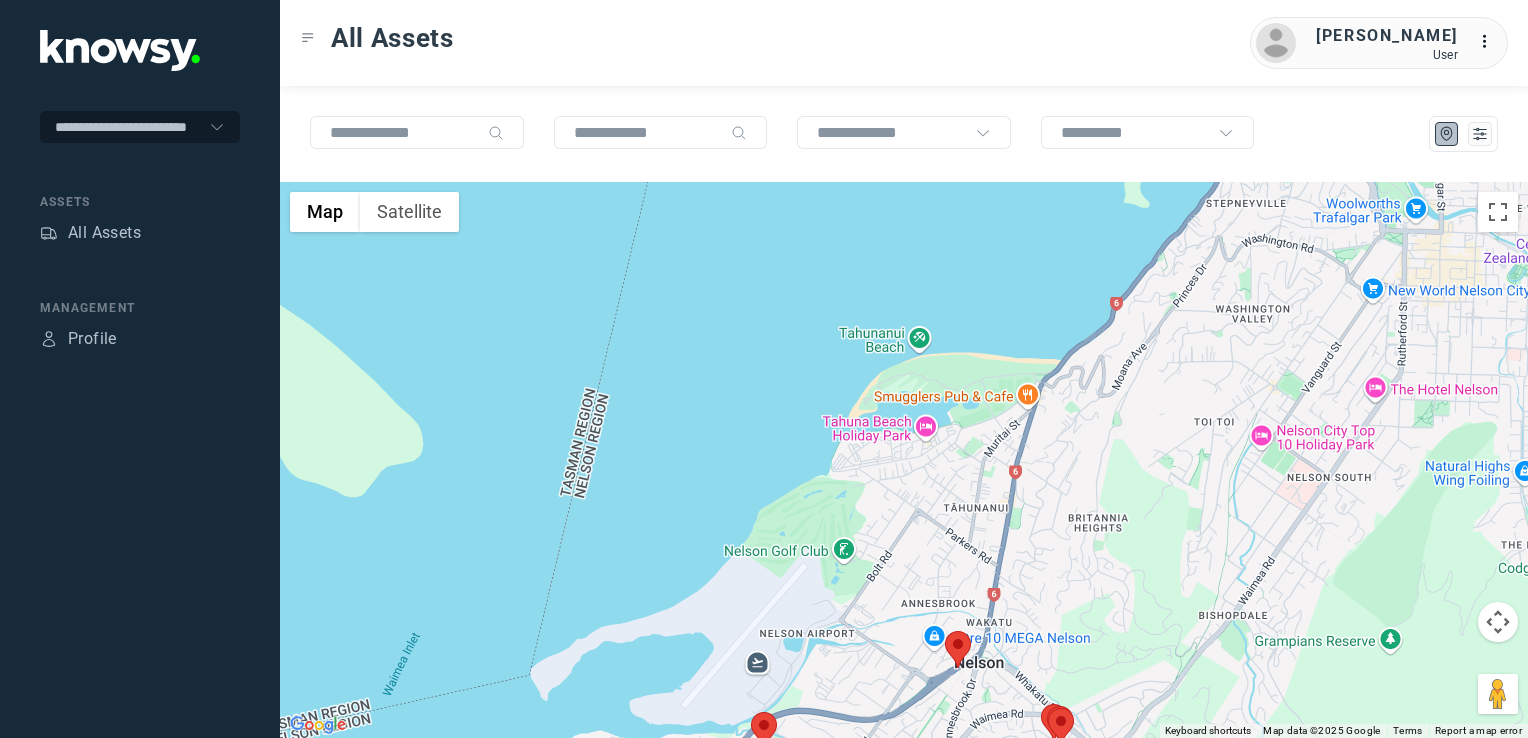 drag, startPoint x: 889, startPoint y: 628, endPoint x: 929, endPoint y: 563, distance: 76.321686 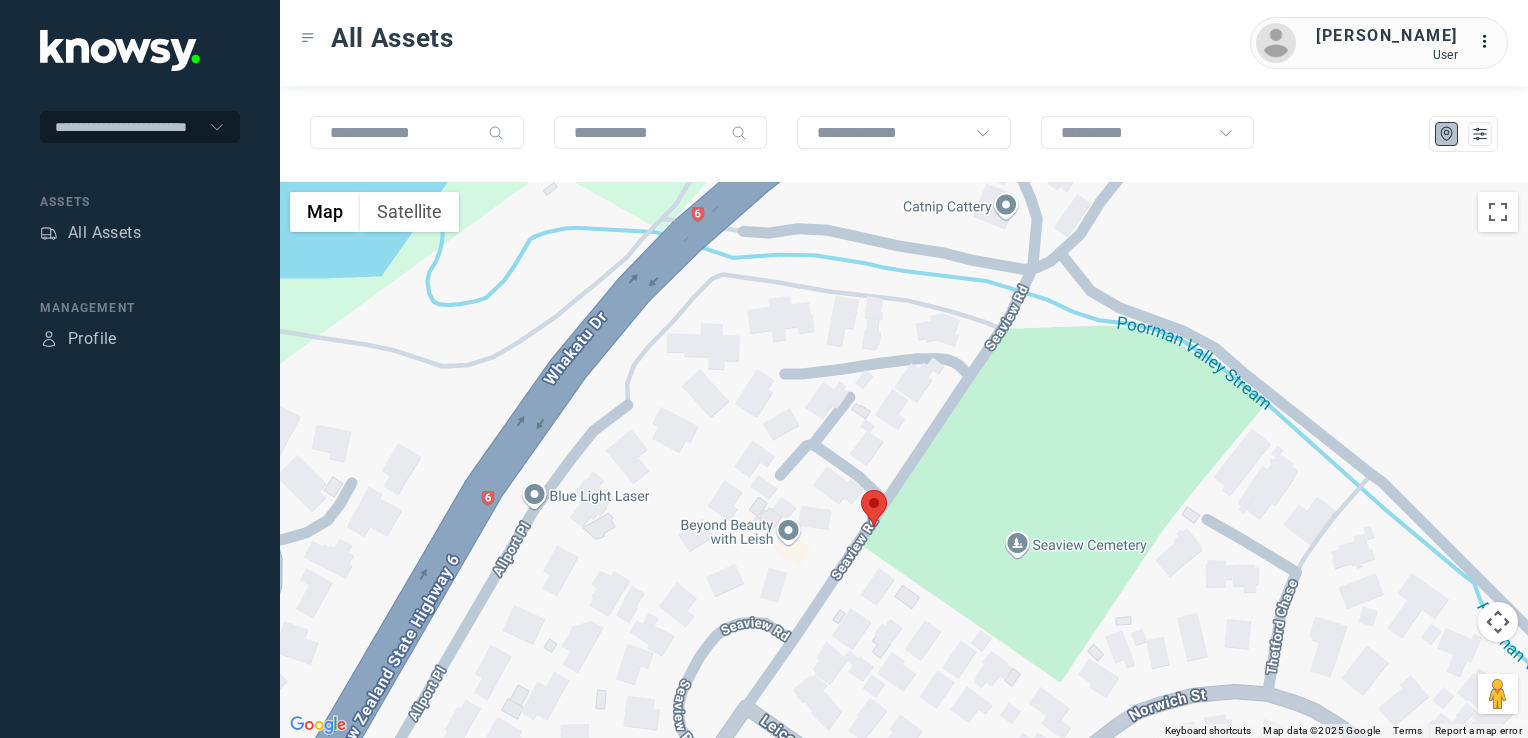 click 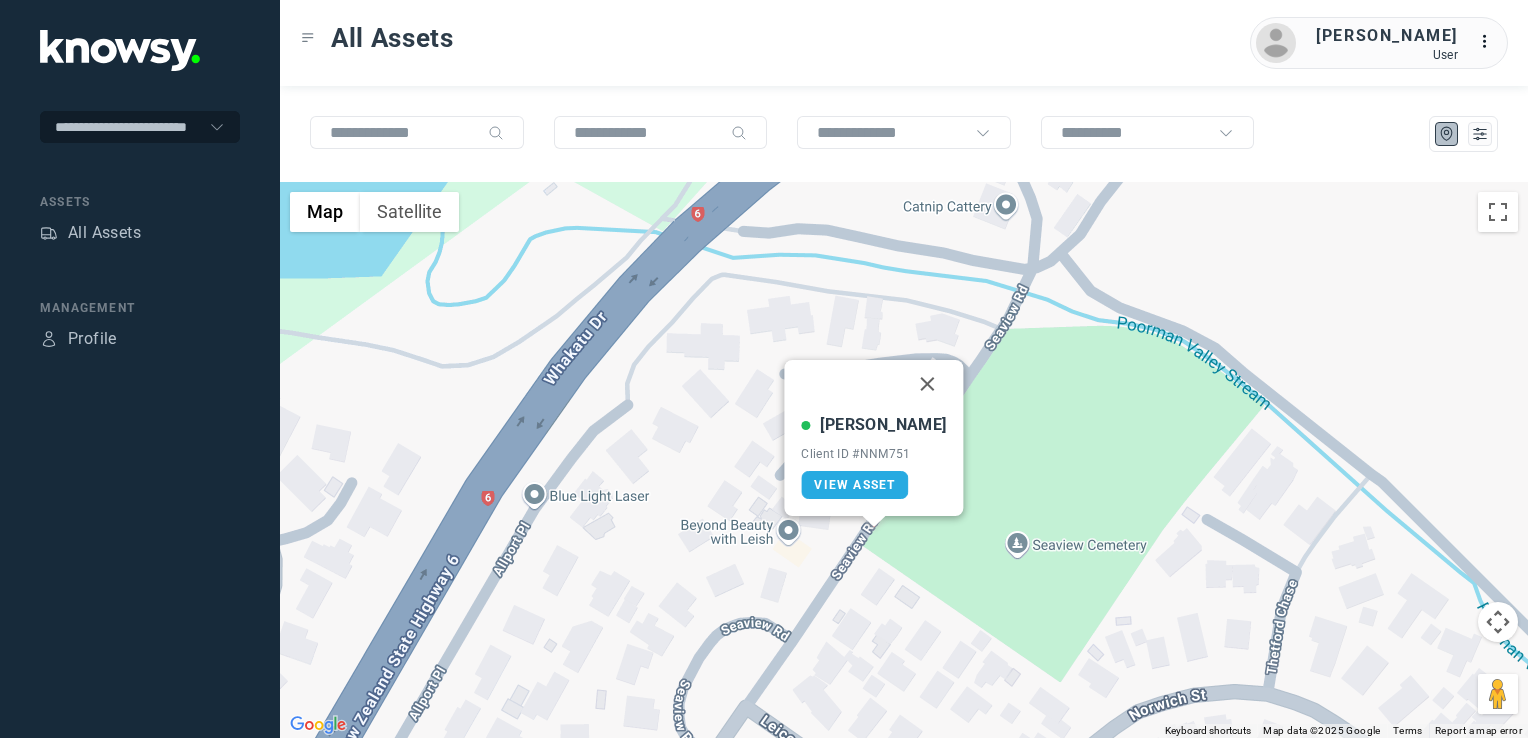 drag, startPoint x: 863, startPoint y: 489, endPoint x: 872, endPoint y: 499, distance: 13.453624 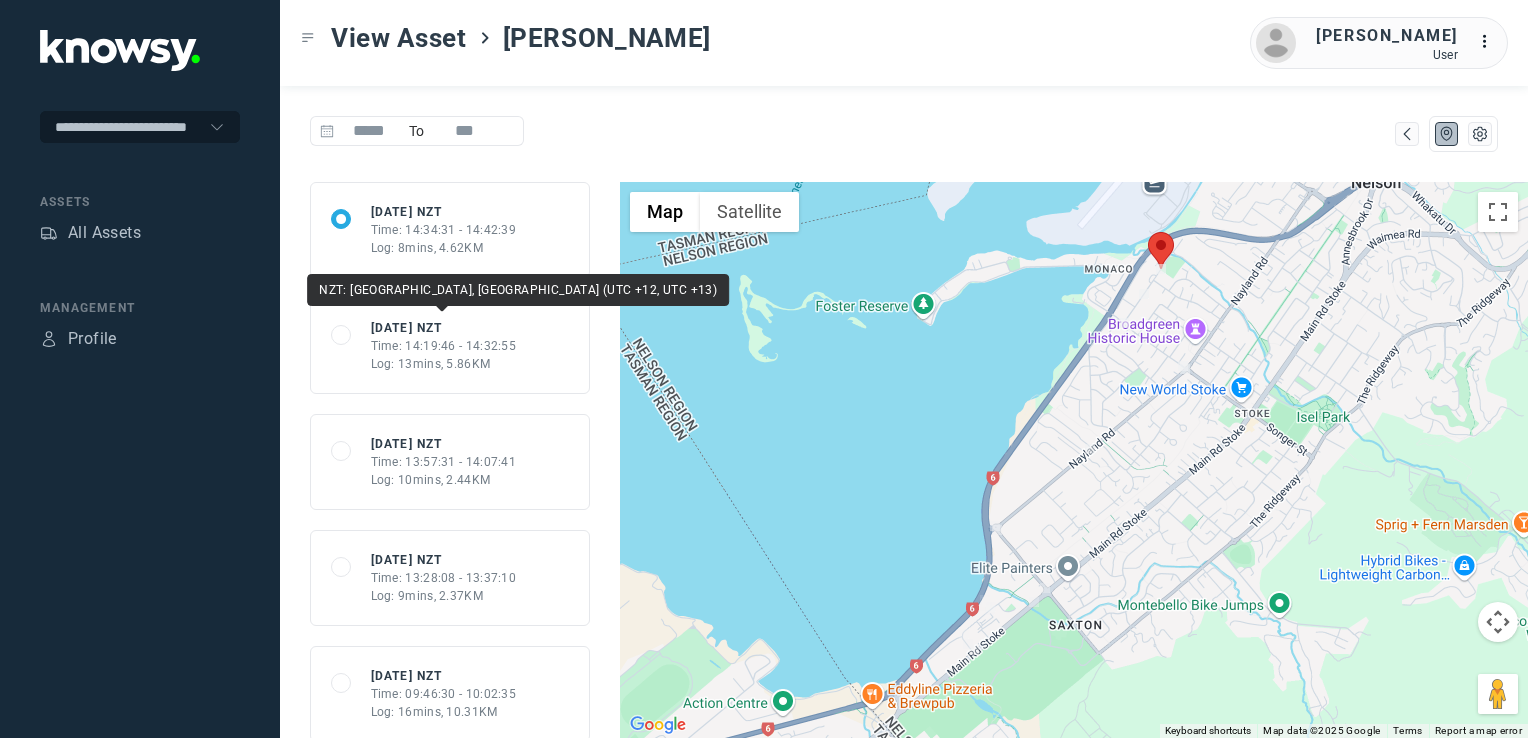drag, startPoint x: 464, startPoint y: 330, endPoint x: 489, endPoint y: 340, distance: 26.925823 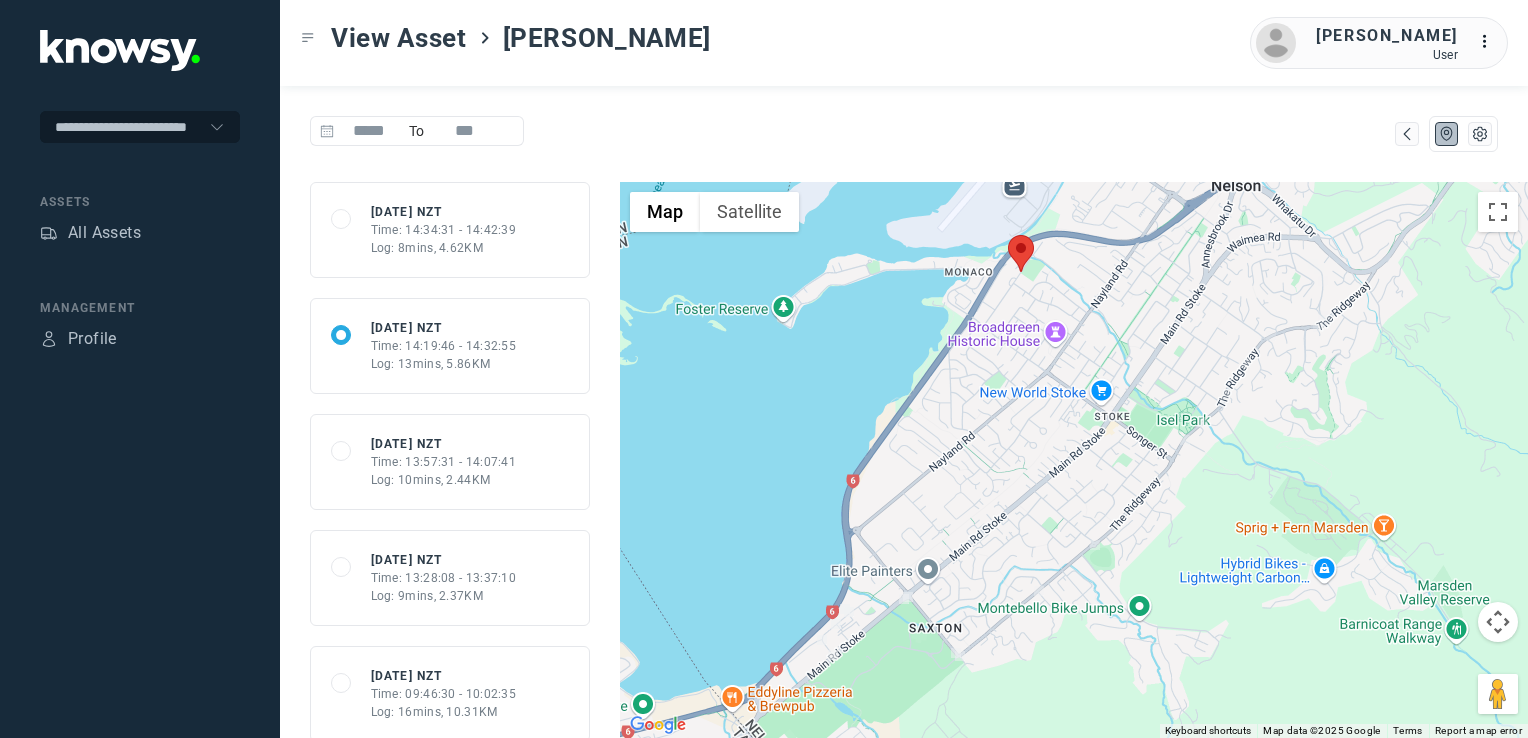 drag, startPoint x: 489, startPoint y: 340, endPoint x: 470, endPoint y: 430, distance: 91.983696 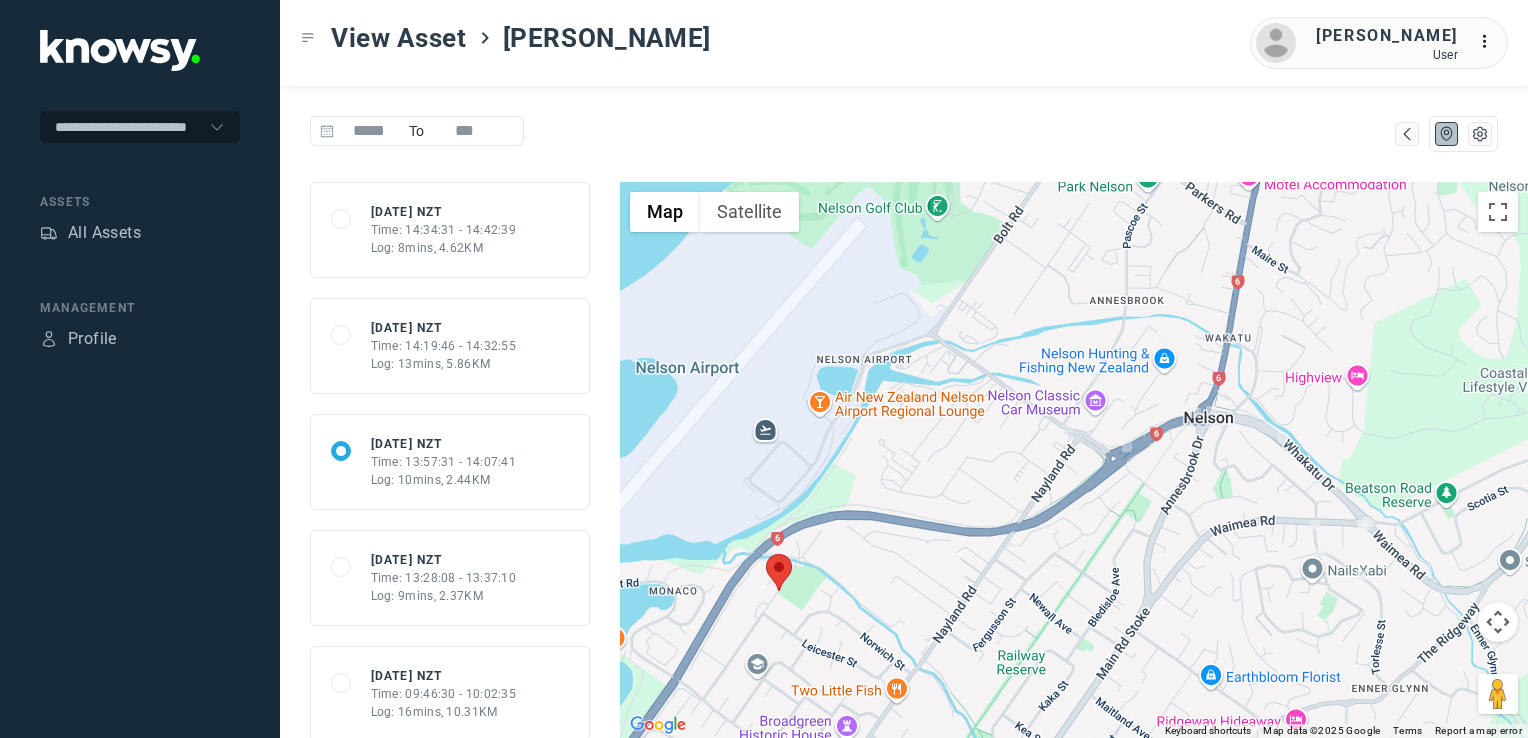 drag, startPoint x: 440, startPoint y: 582, endPoint x: 468, endPoint y: 578, distance: 28.284271 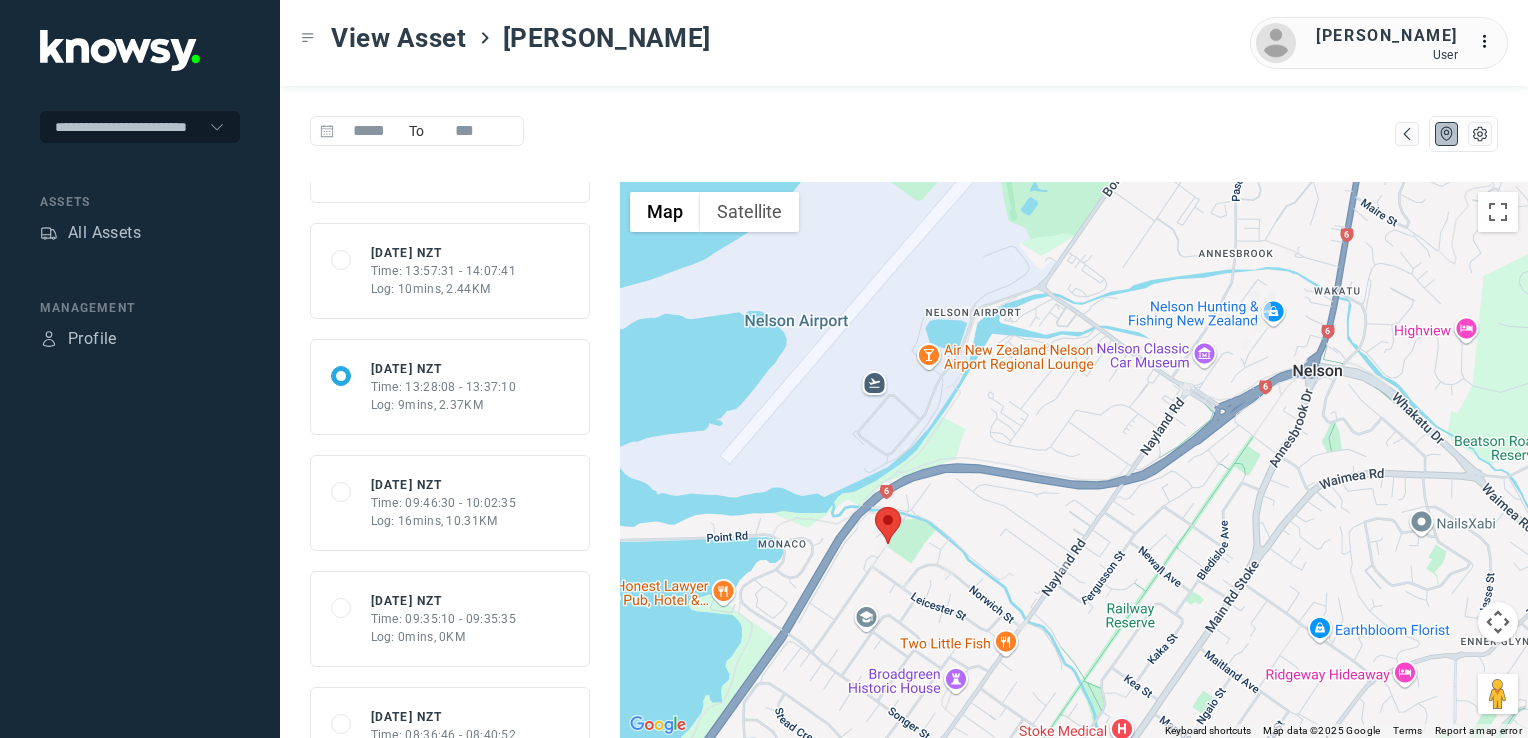 scroll, scrollTop: 200, scrollLeft: 0, axis: vertical 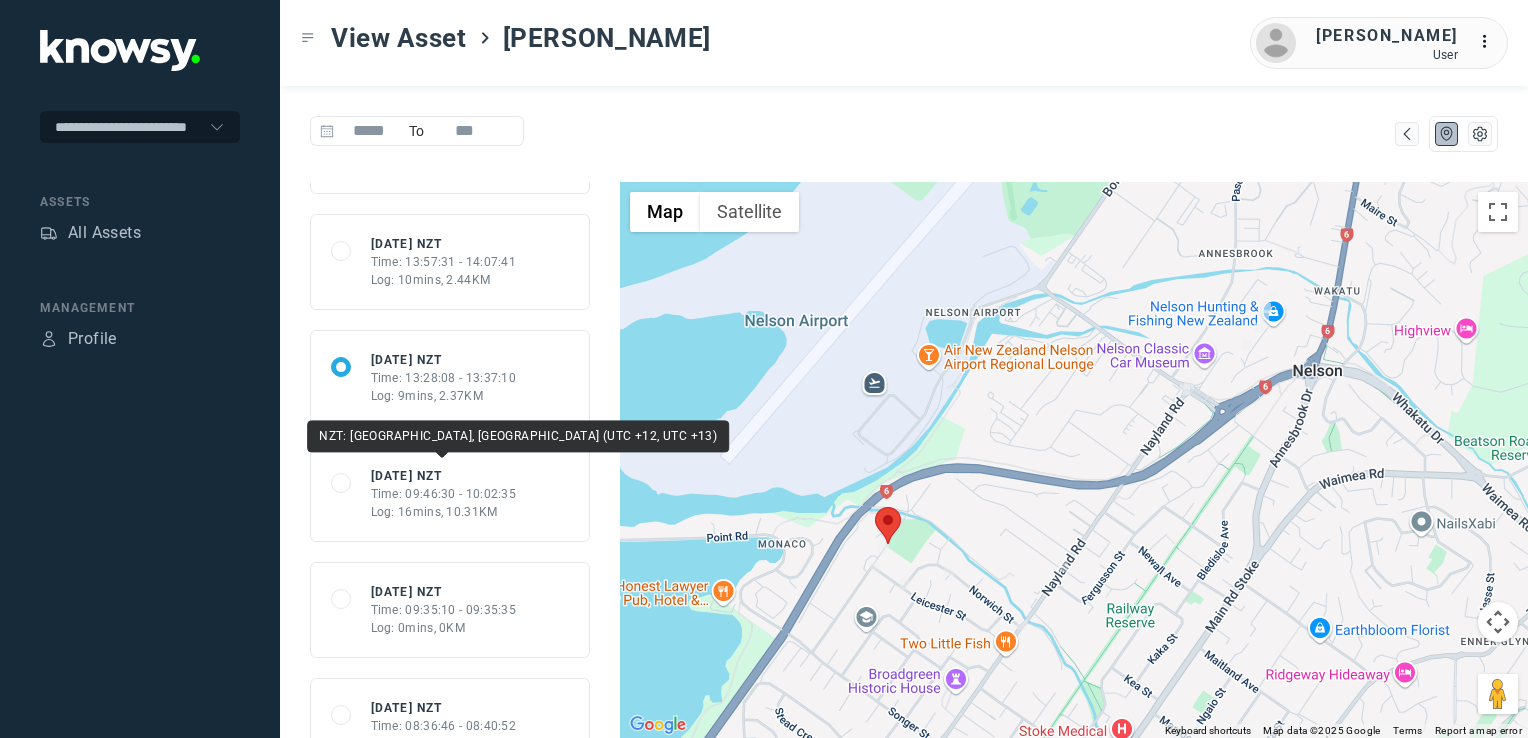 click on "Time: 09:46:30 - 10:02:35" 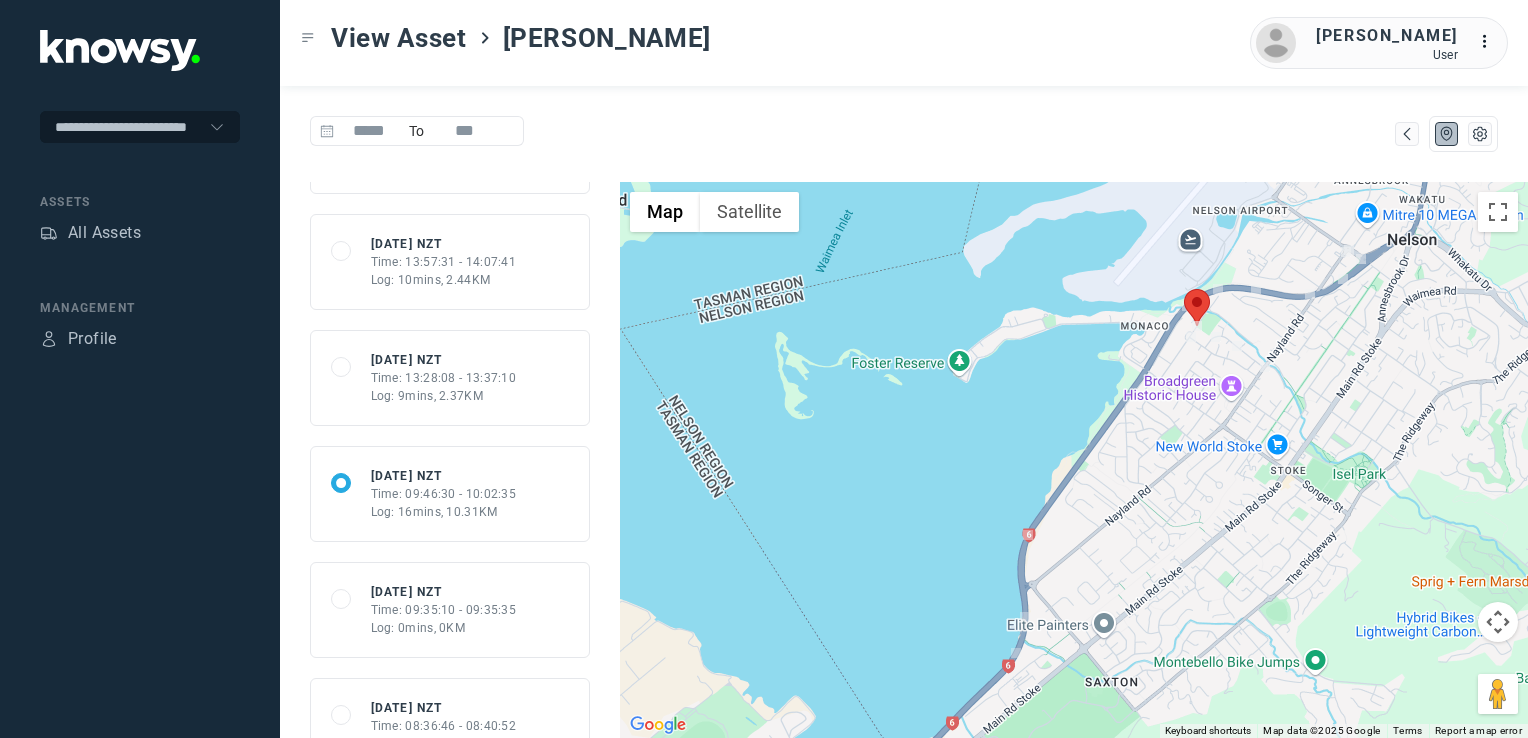 drag, startPoint x: 1231, startPoint y: 434, endPoint x: 988, endPoint y: 606, distance: 297.71295 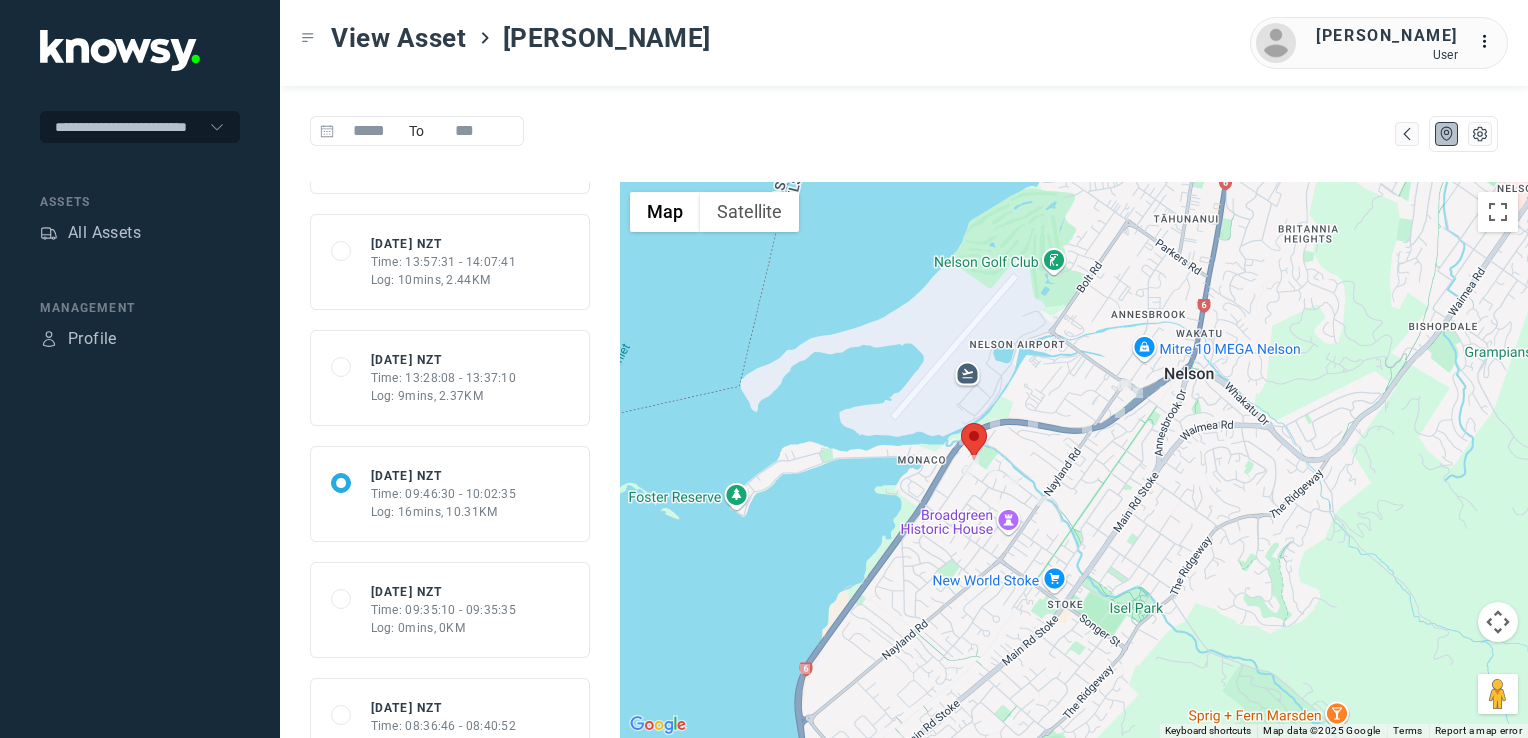 drag, startPoint x: 455, startPoint y: 621, endPoint x: 474, endPoint y: 630, distance: 21.023796 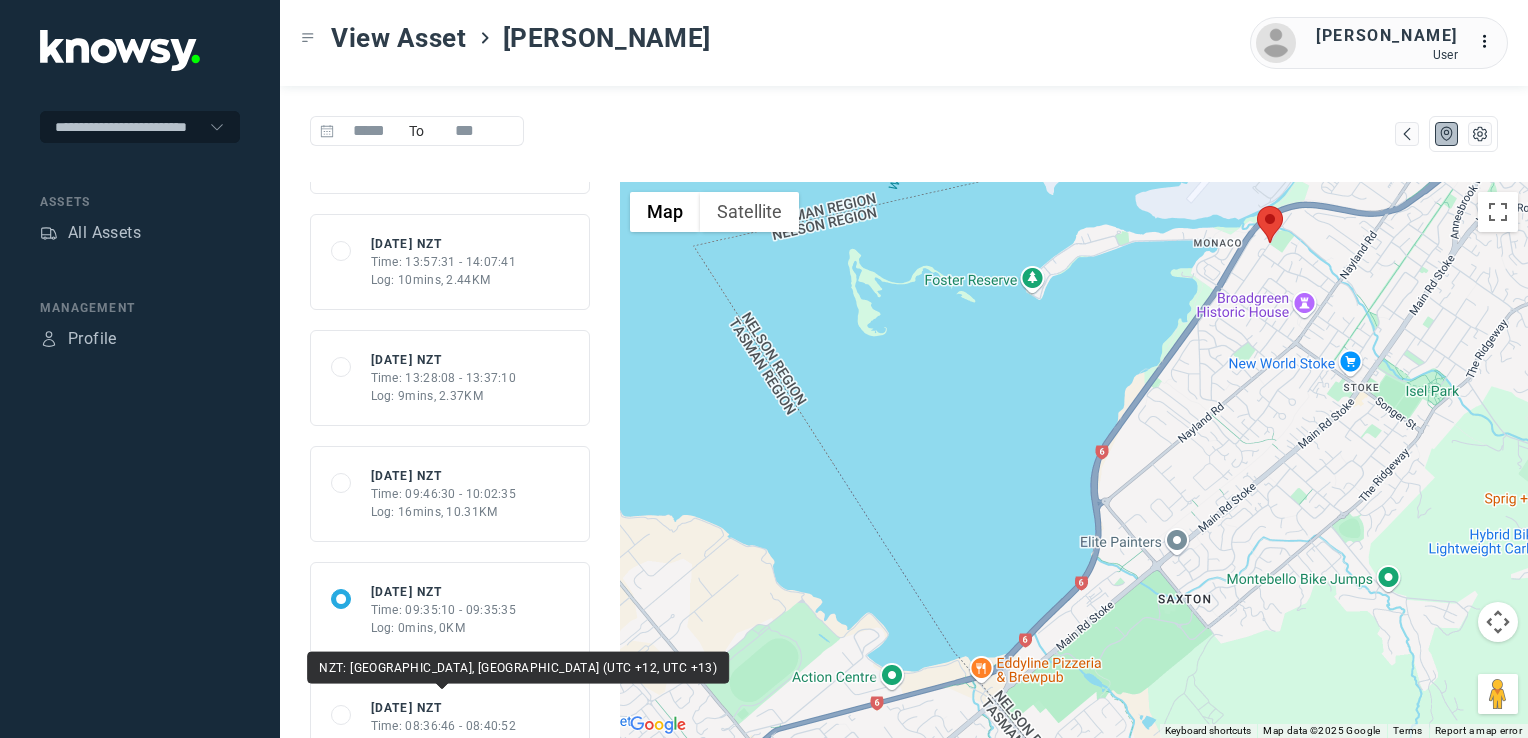 click on "Tue 1 Jul 25 NZT" 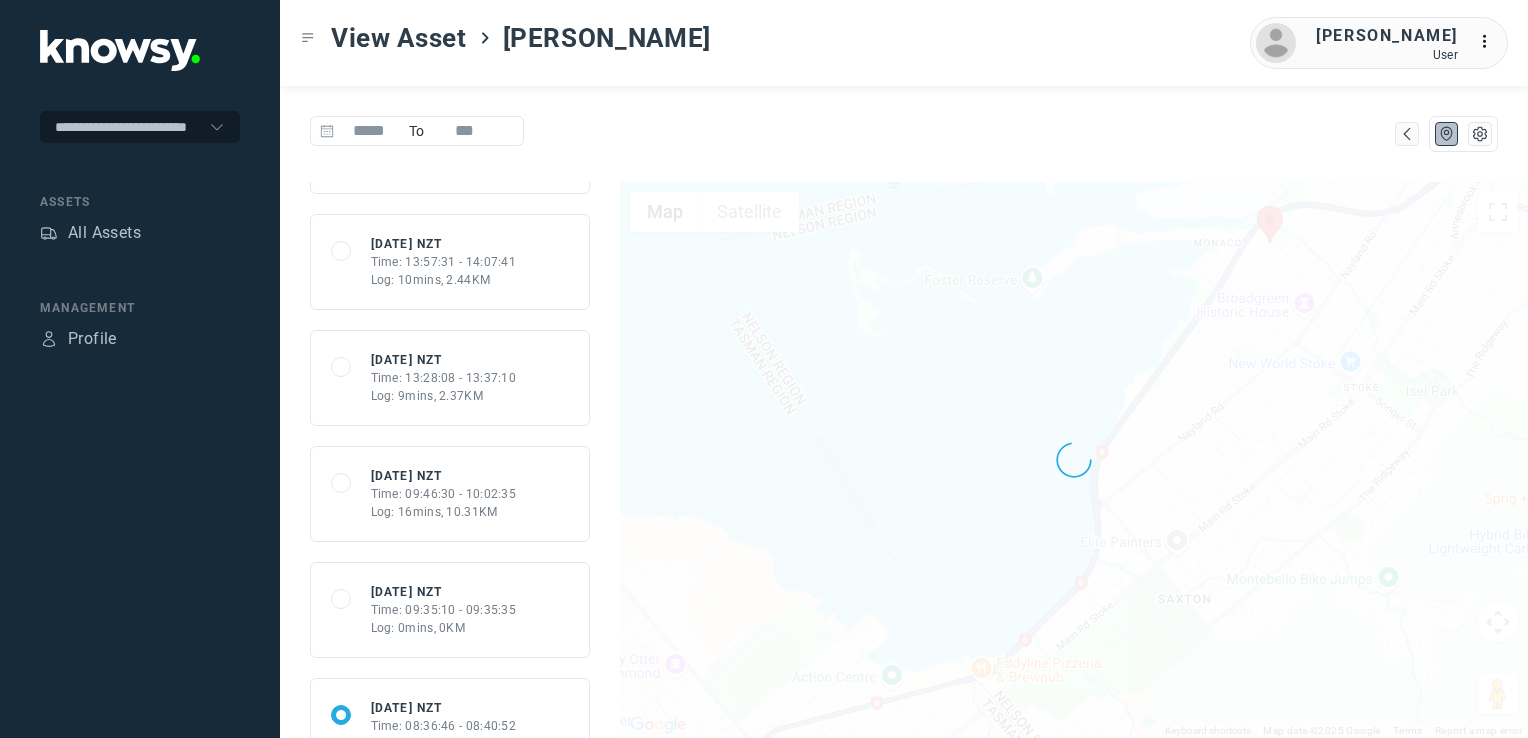 click on "Time: 09:46:30 - 10:02:35" 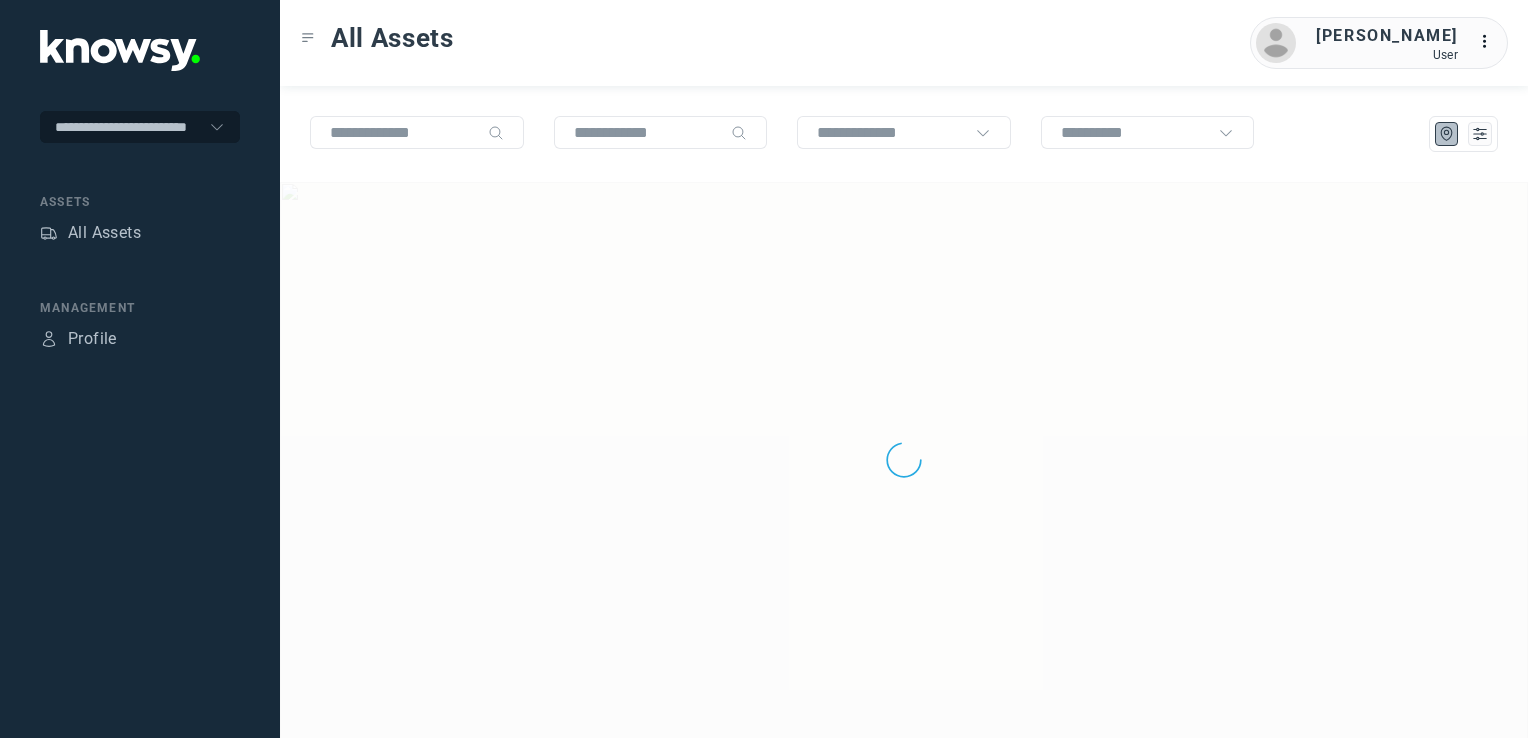 scroll, scrollTop: 0, scrollLeft: 0, axis: both 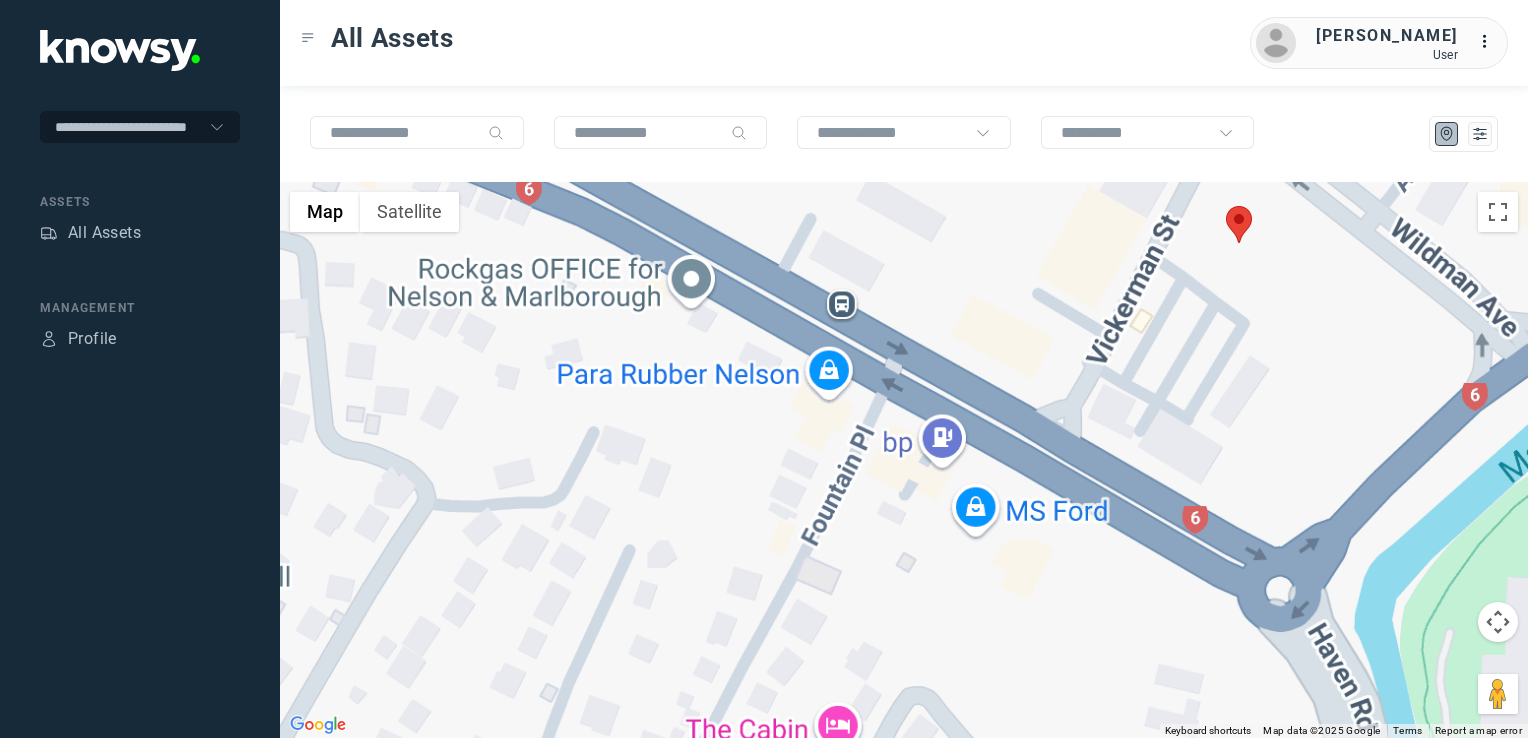 drag, startPoint x: 1290, startPoint y: 314, endPoint x: 1299, endPoint y: 429, distance: 115.35164 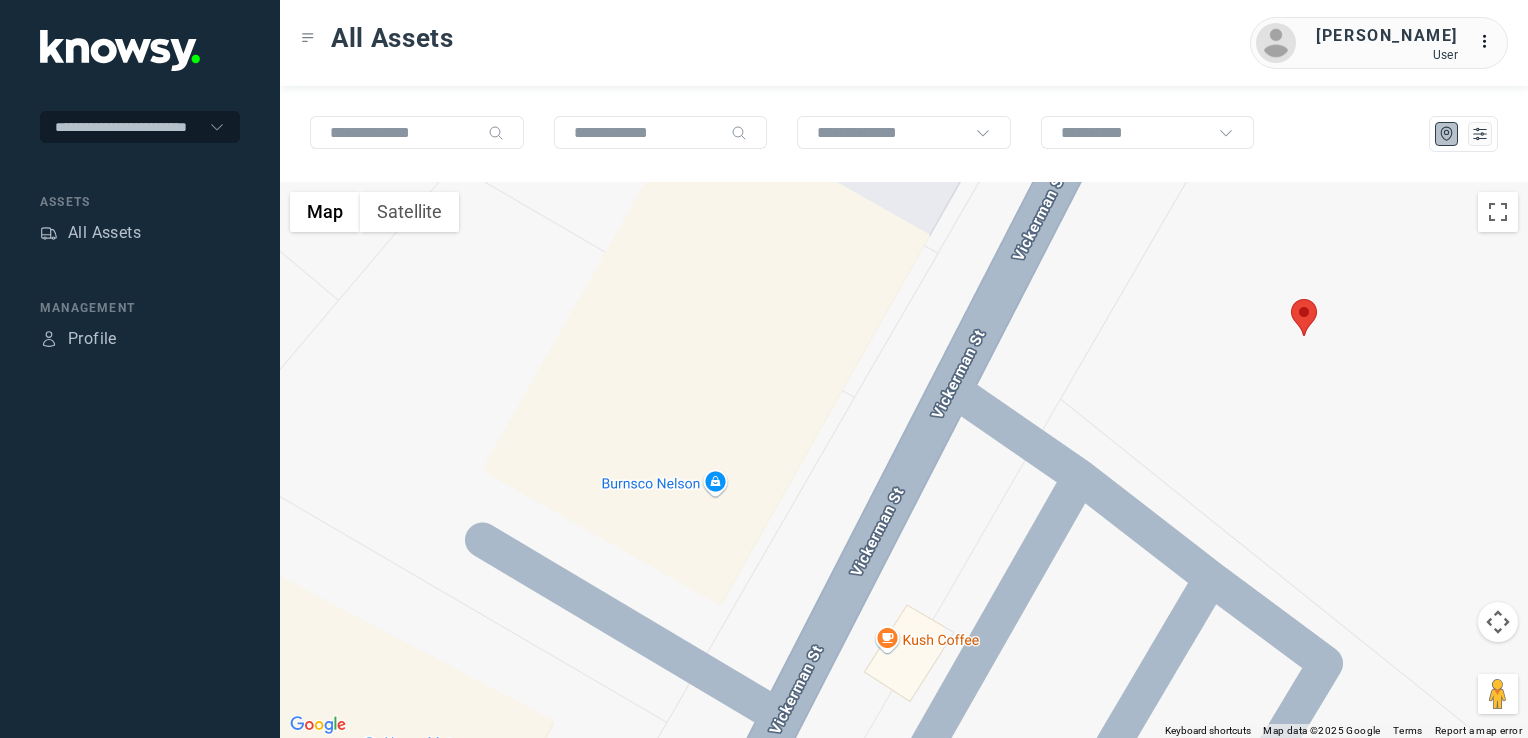 click 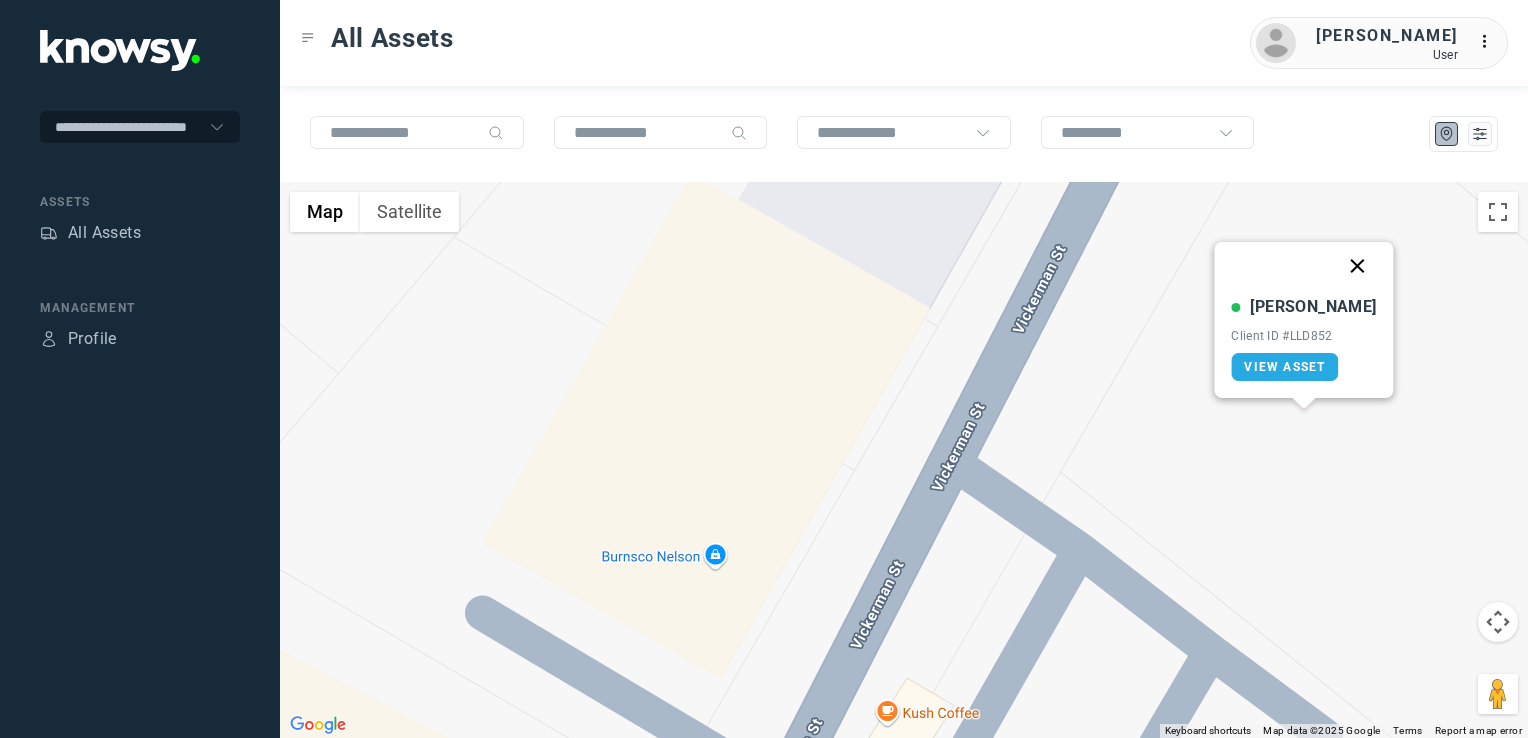 click 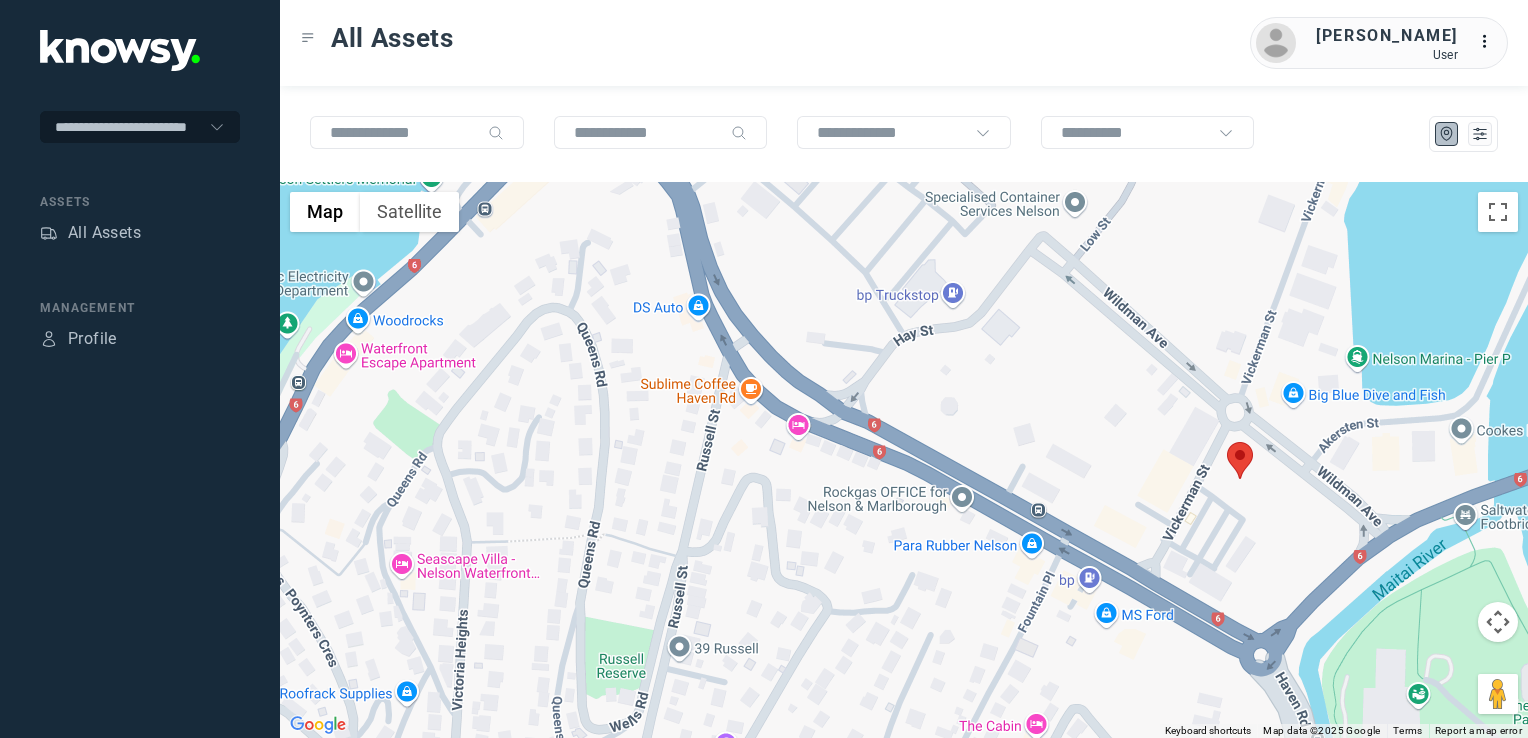 click on "To navigate, press the arrow keys." 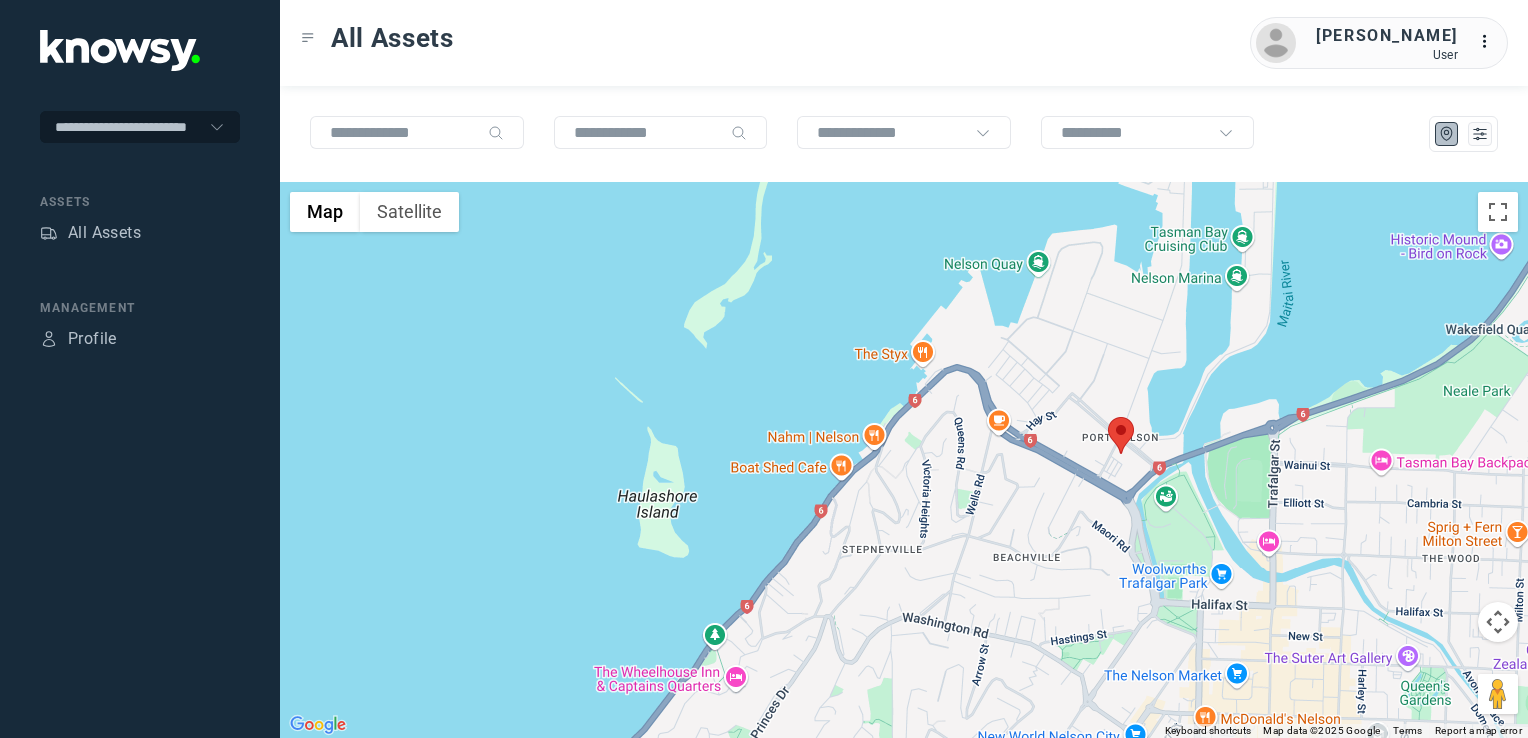 click on "To navigate, press the arrow keys." 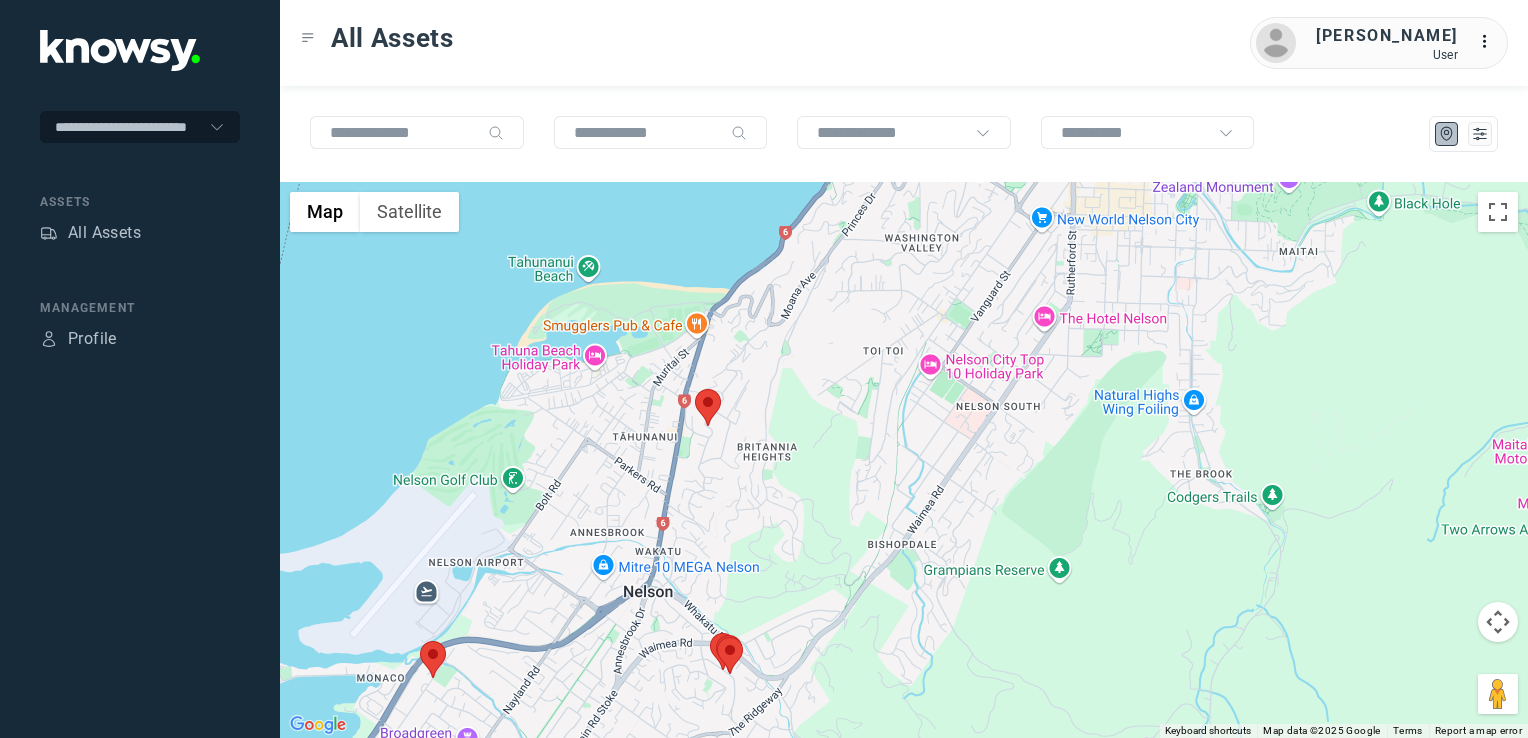 click 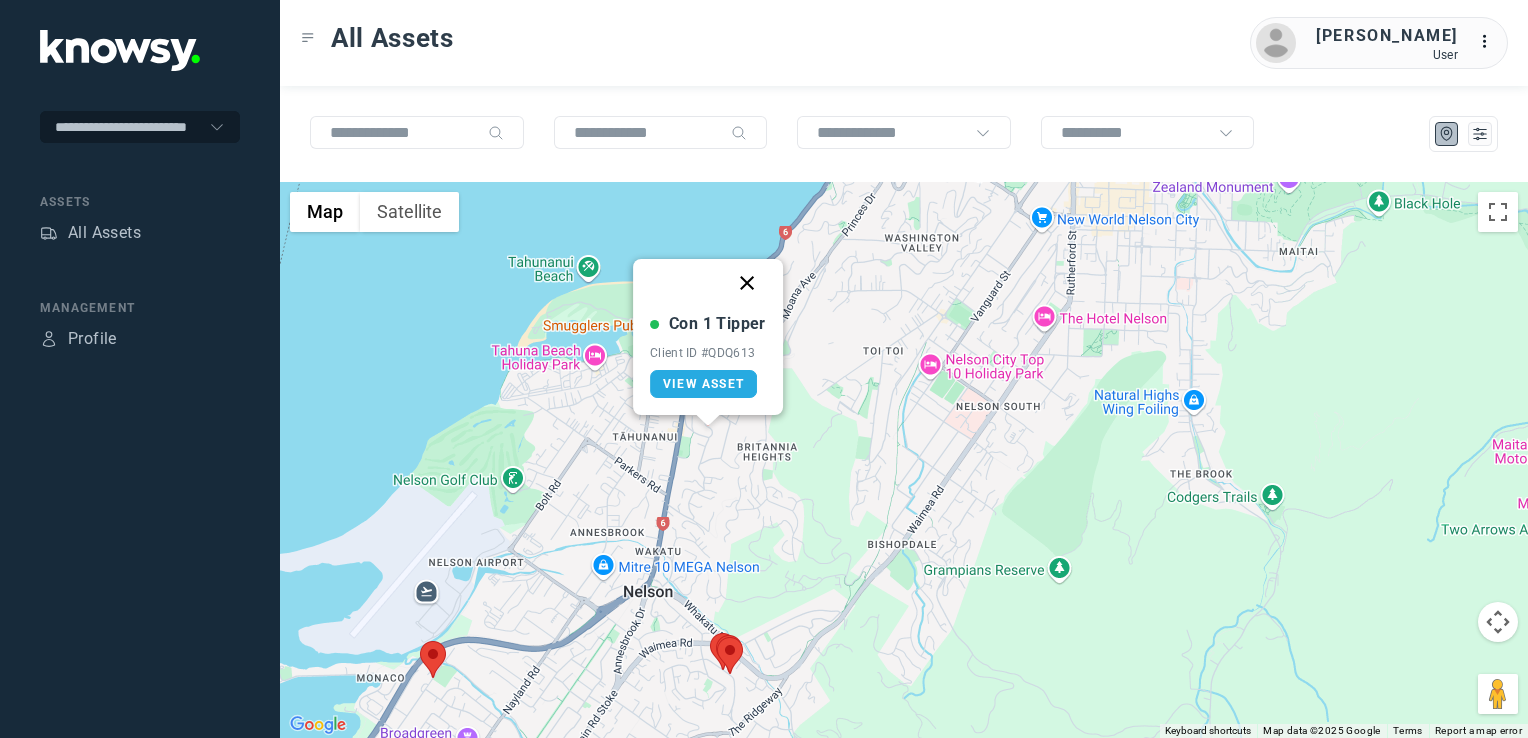click 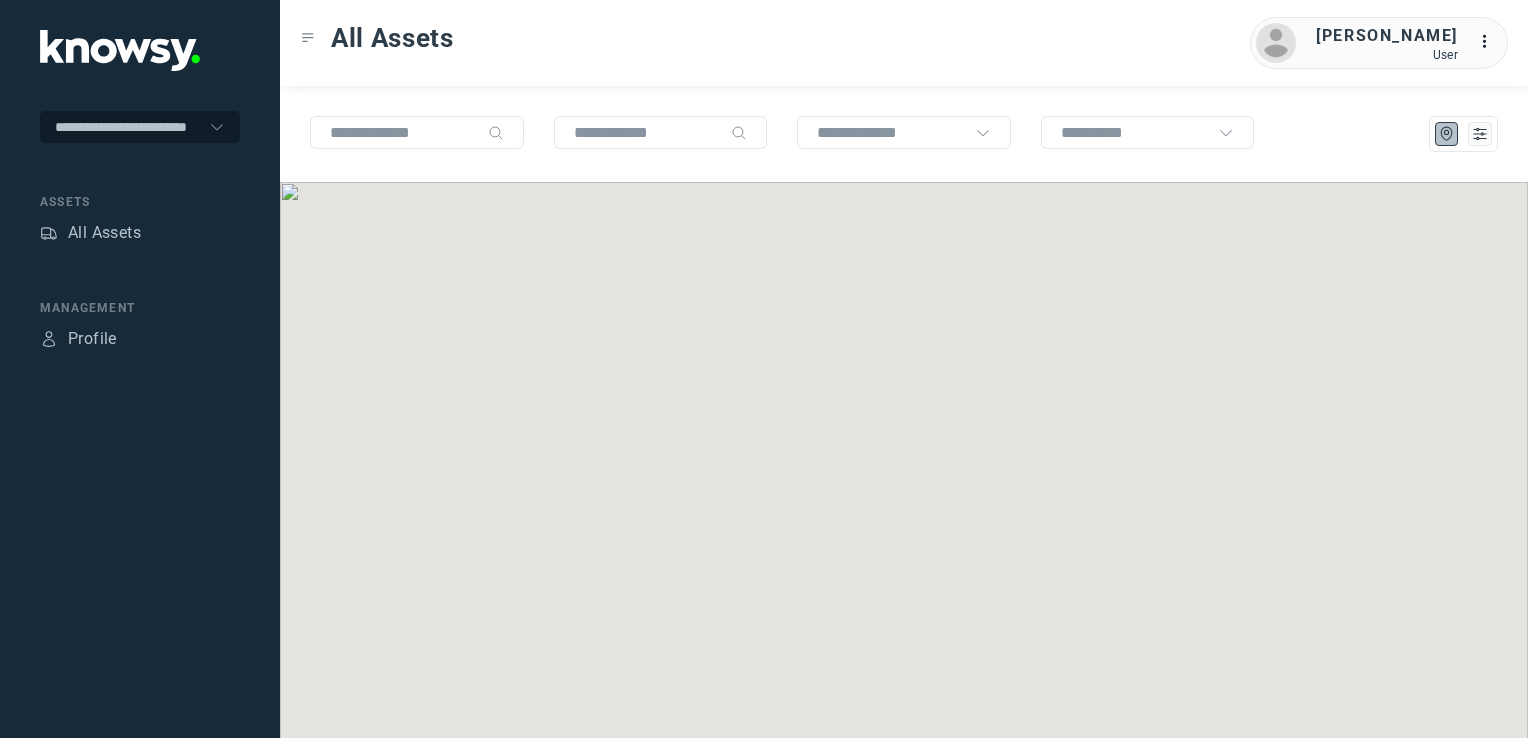 scroll, scrollTop: 0, scrollLeft: 0, axis: both 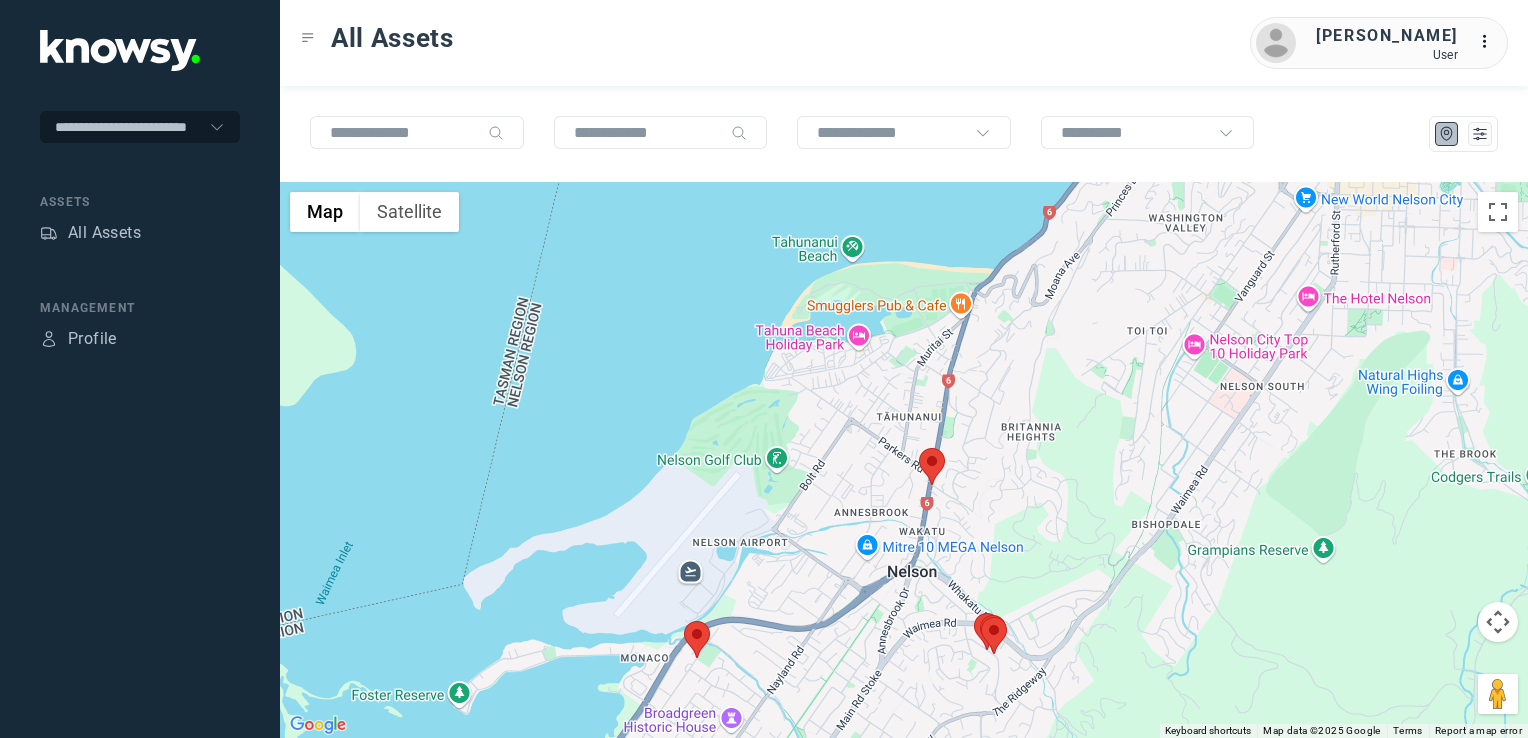 click 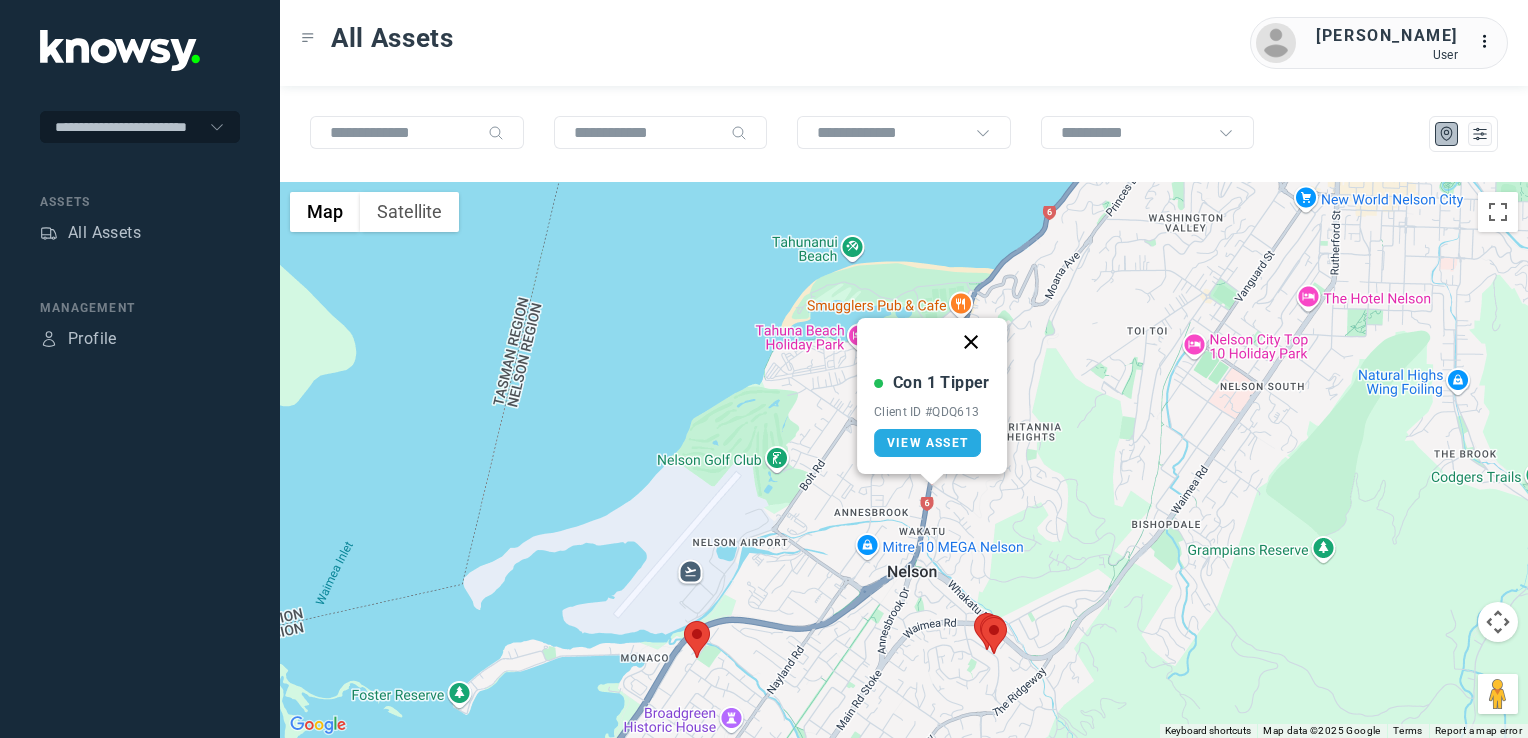 click 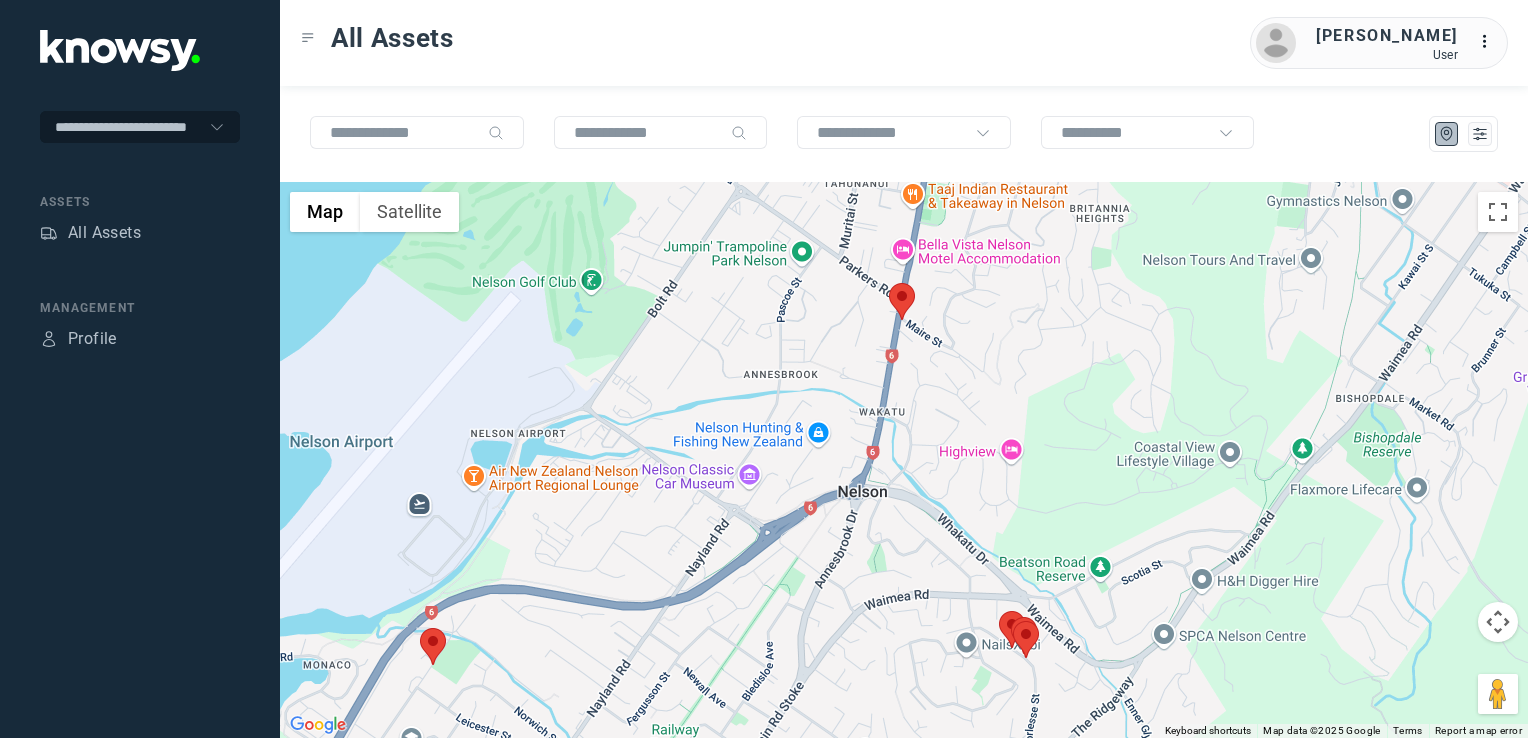 drag, startPoint x: 971, startPoint y: 562, endPoint x: 1020, endPoint y: 453, distance: 119.507324 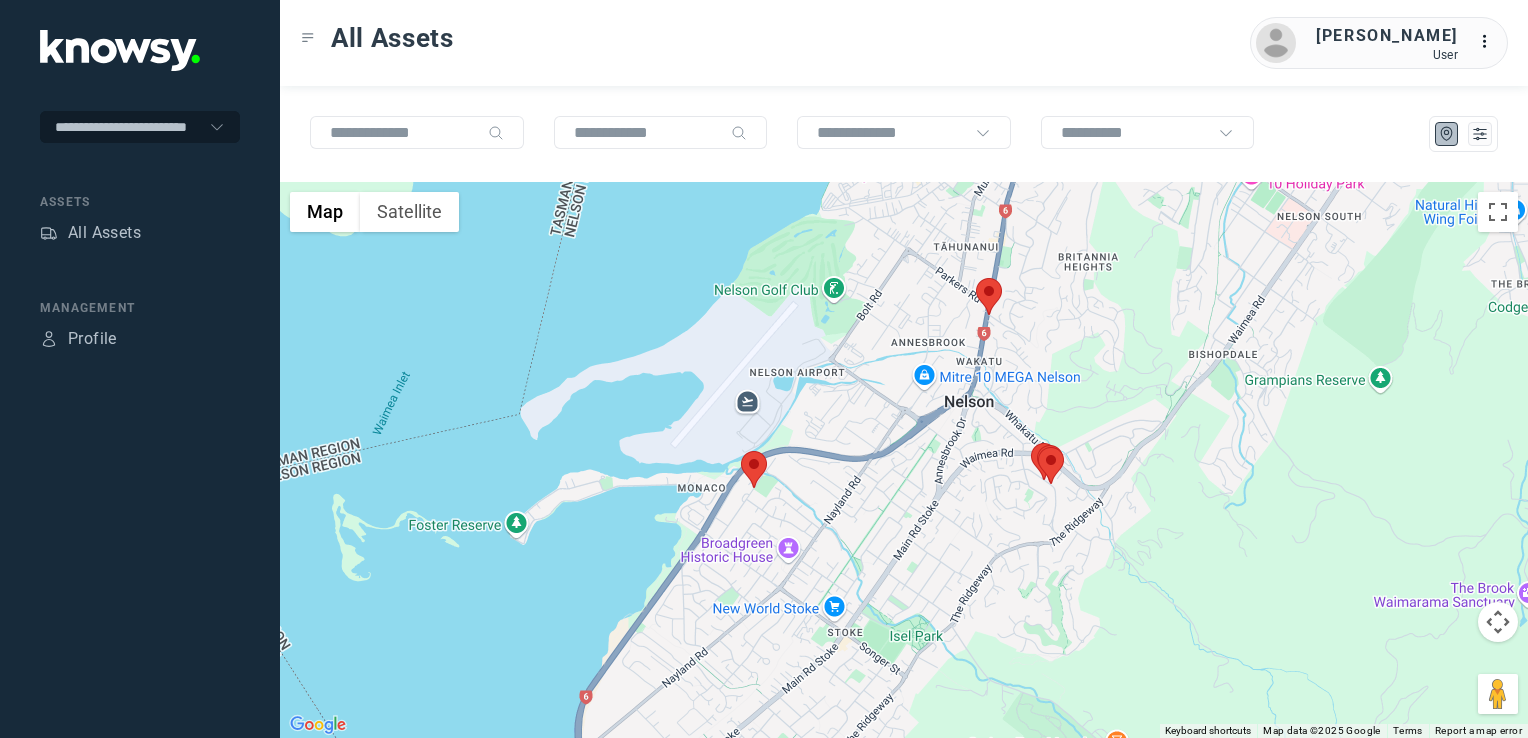 click 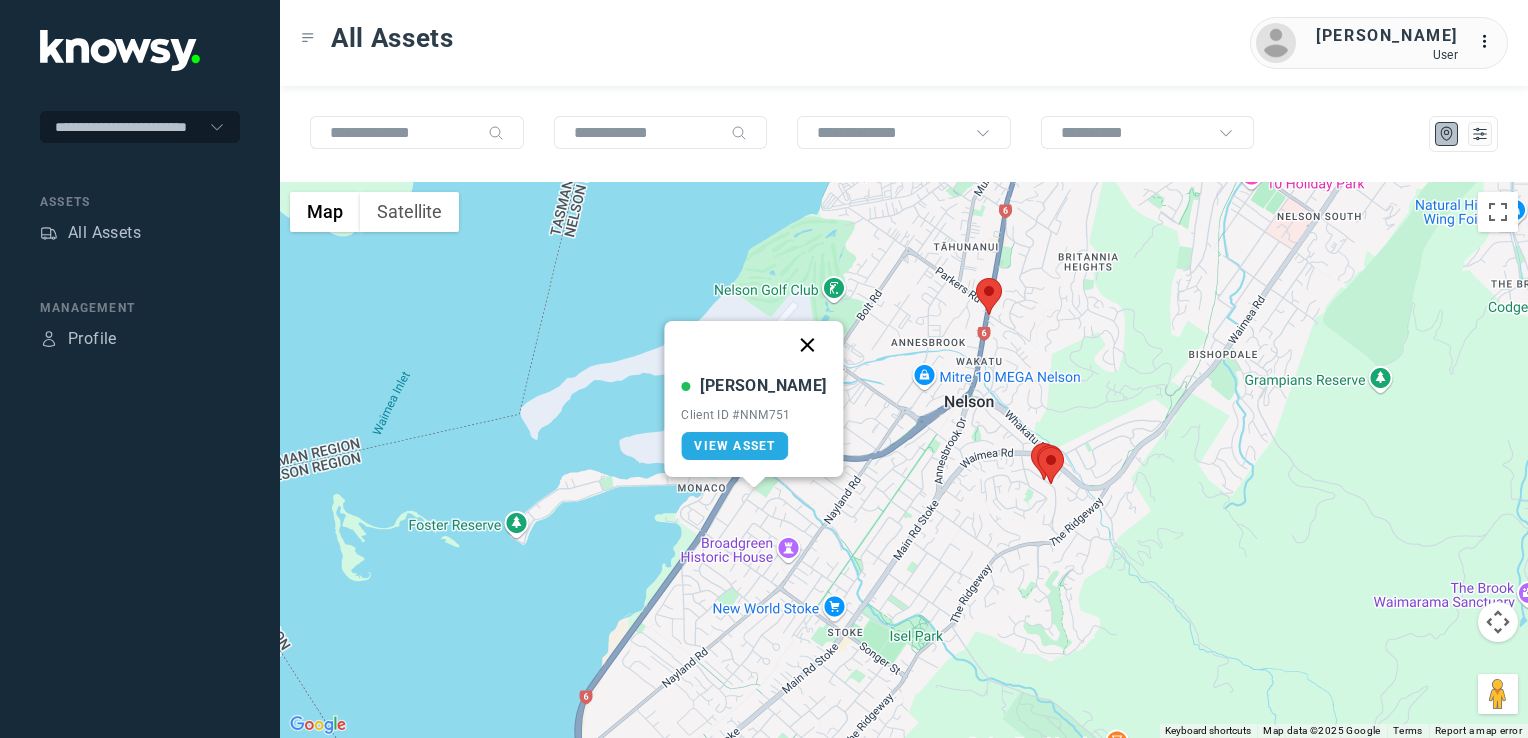 click 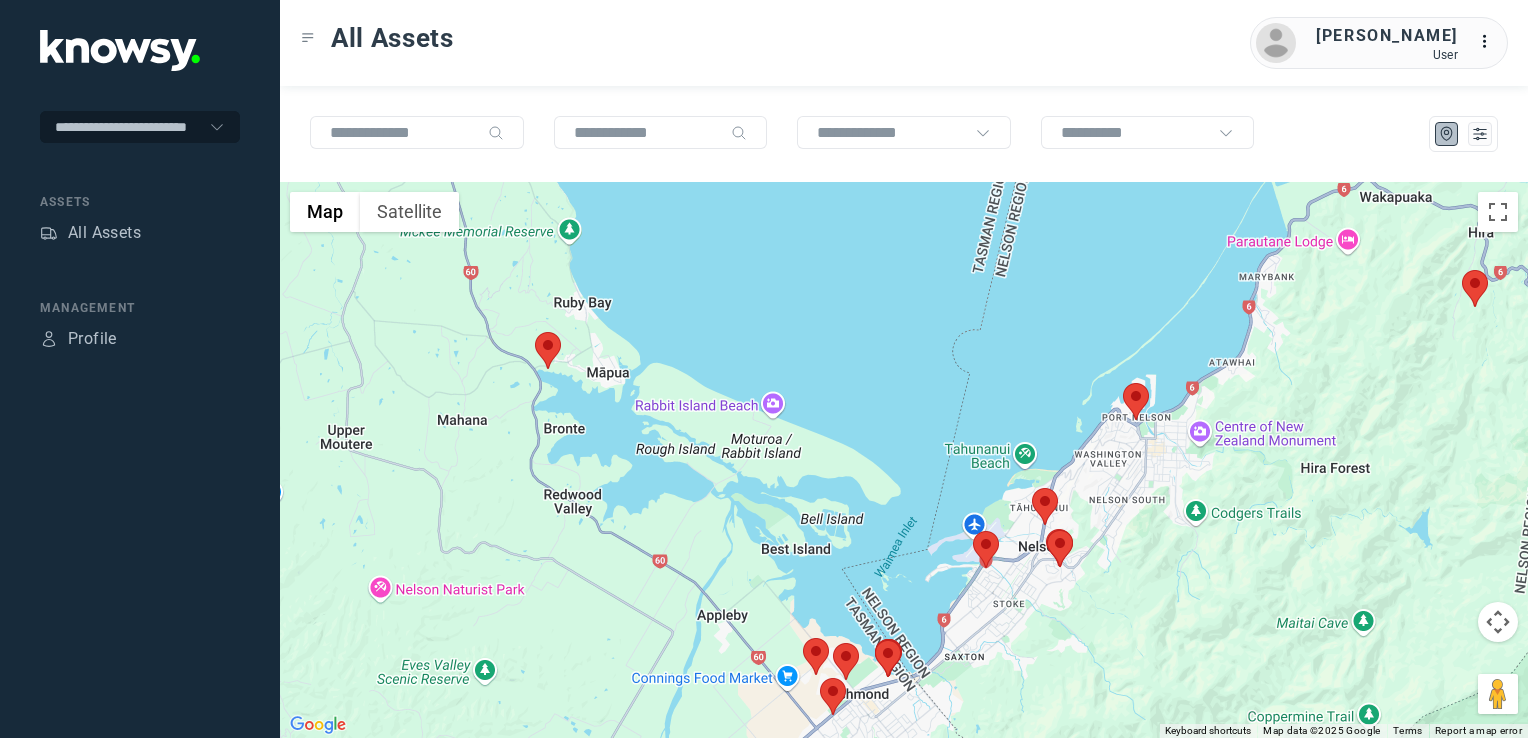 click on "To navigate, press the arrow keys." 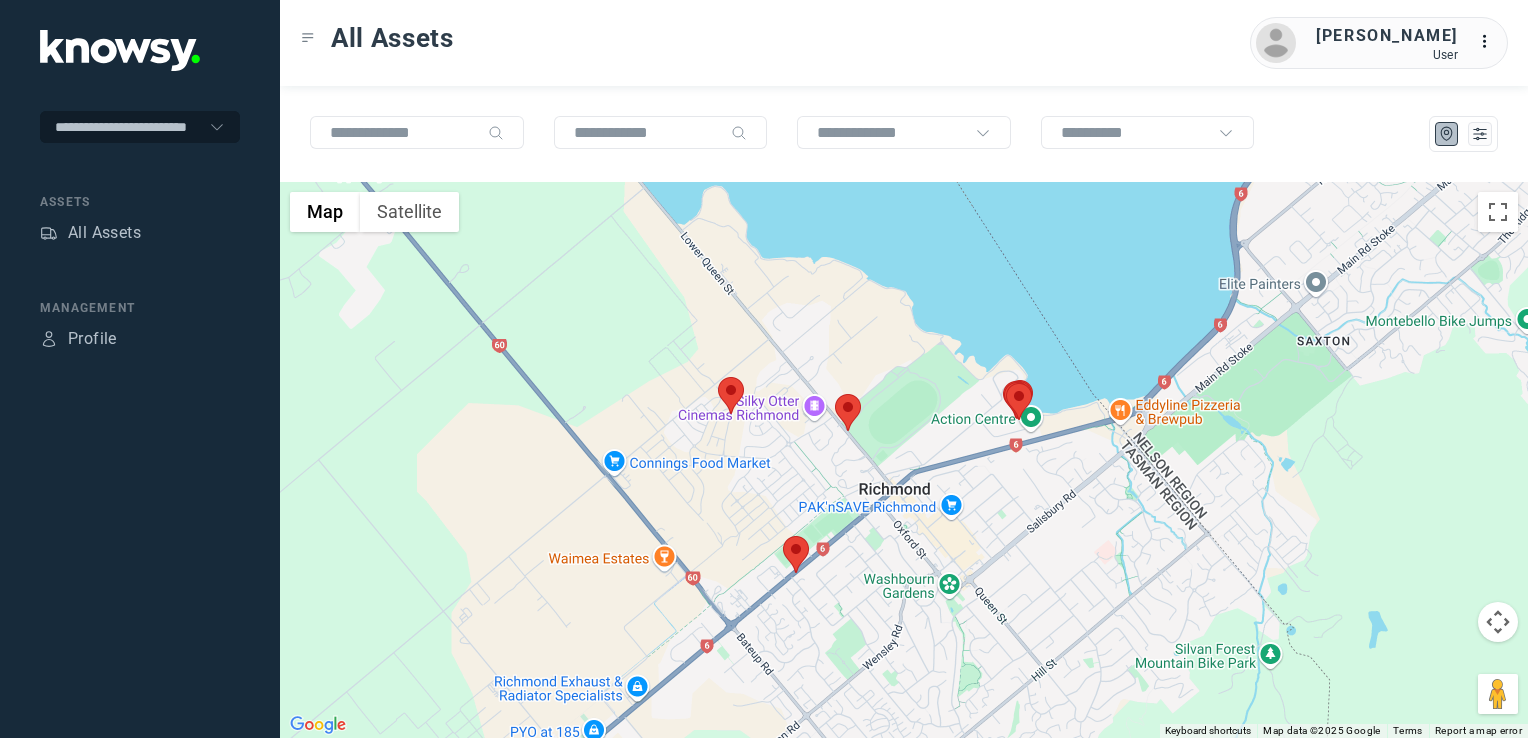 click 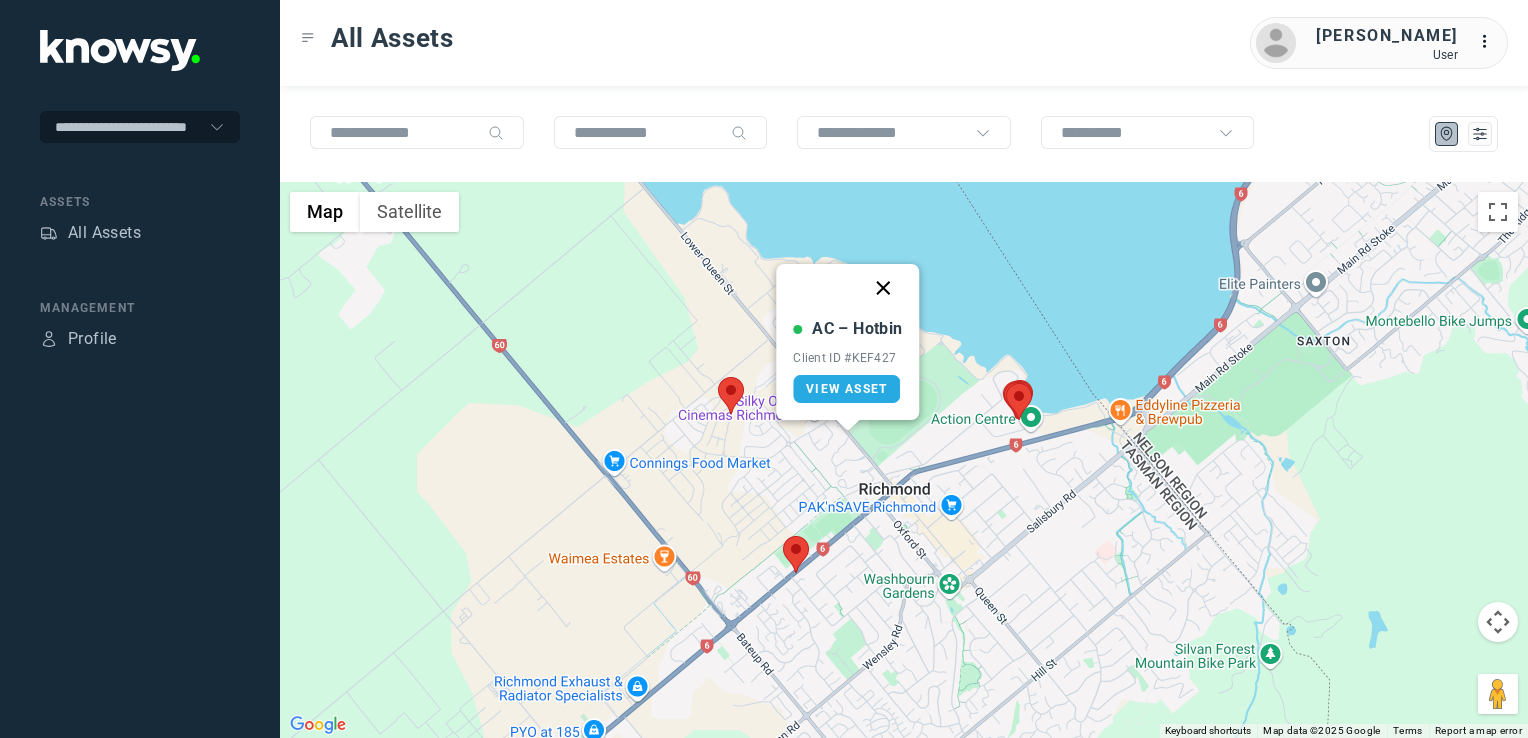 click 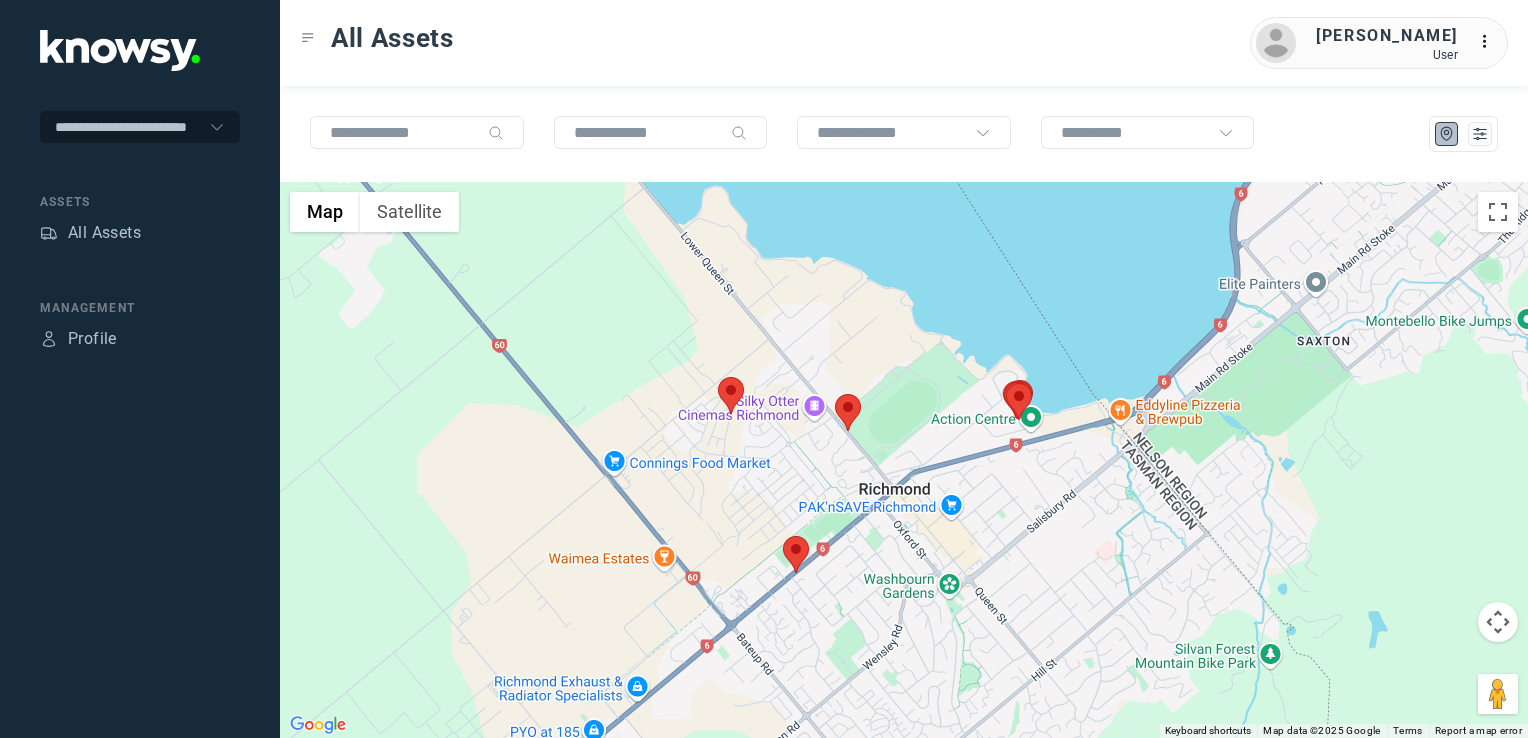 click 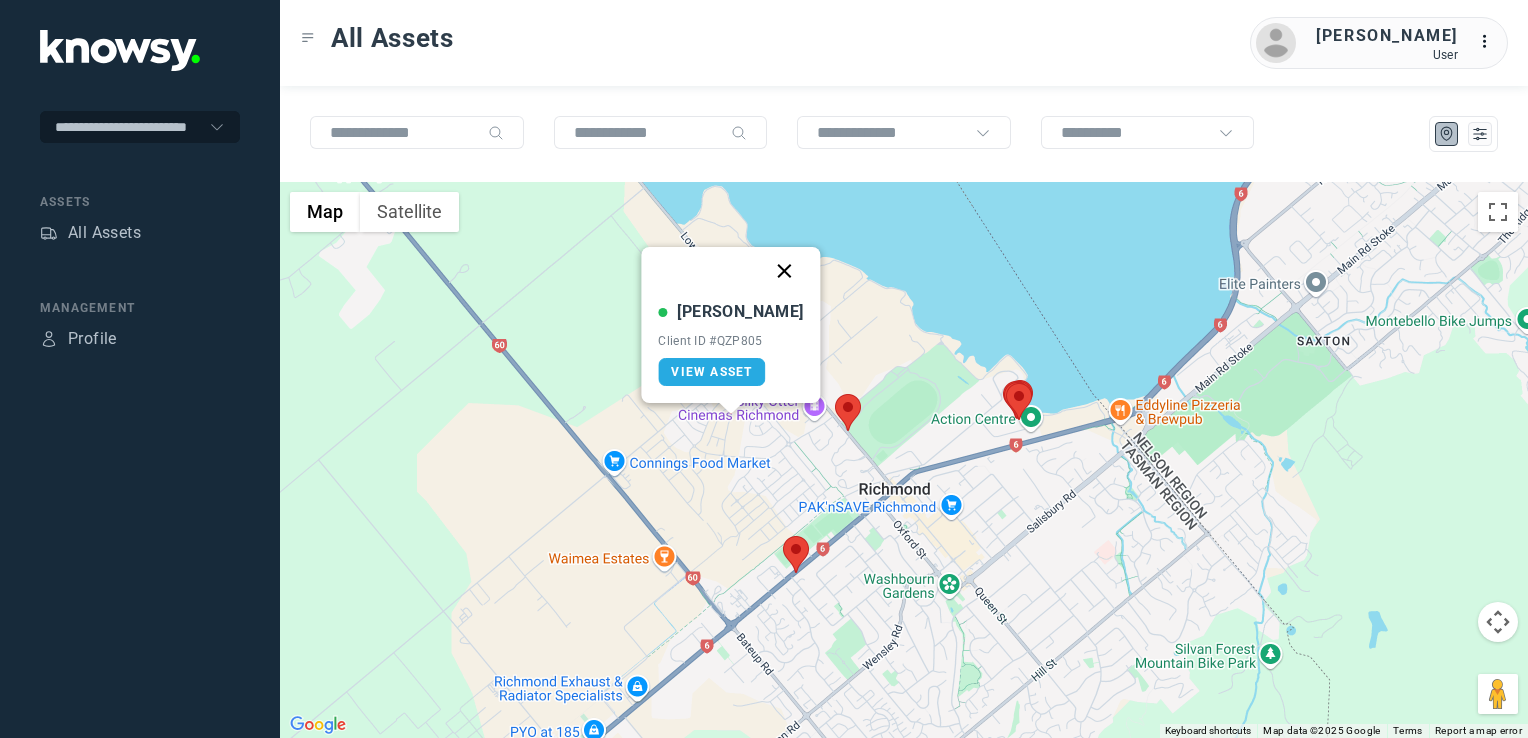 click 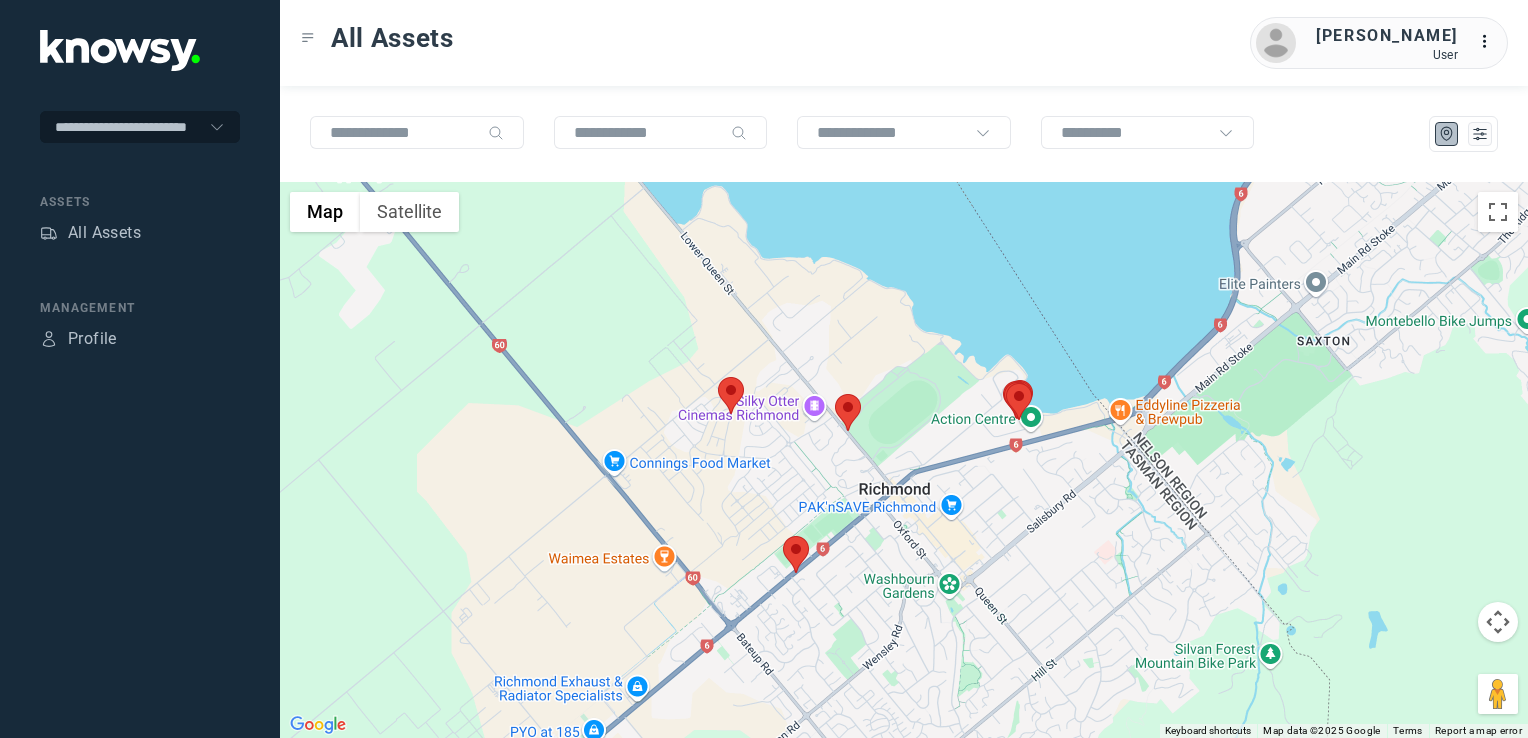 click 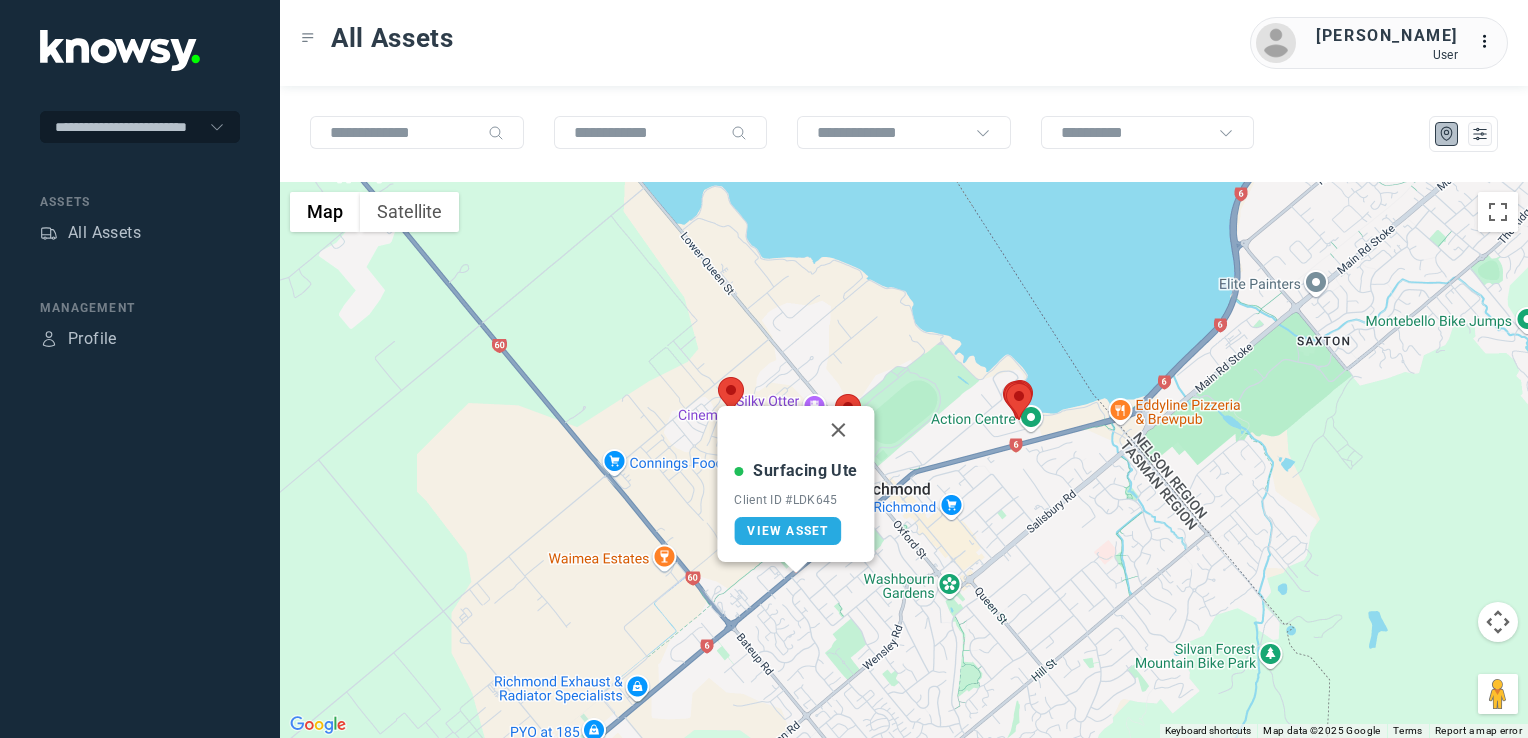 click 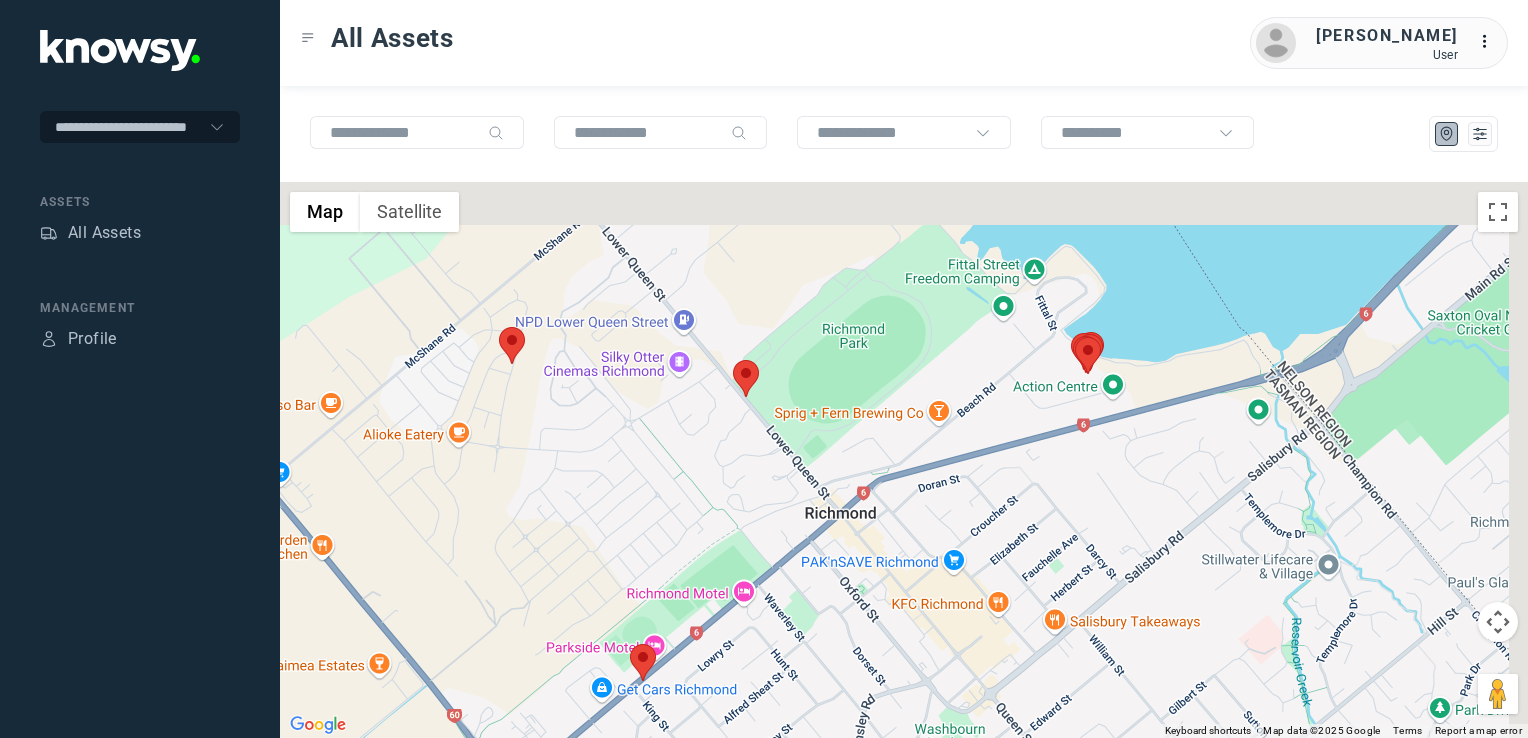 drag, startPoint x: 970, startPoint y: 508, endPoint x: 961, endPoint y: 500, distance: 12.0415945 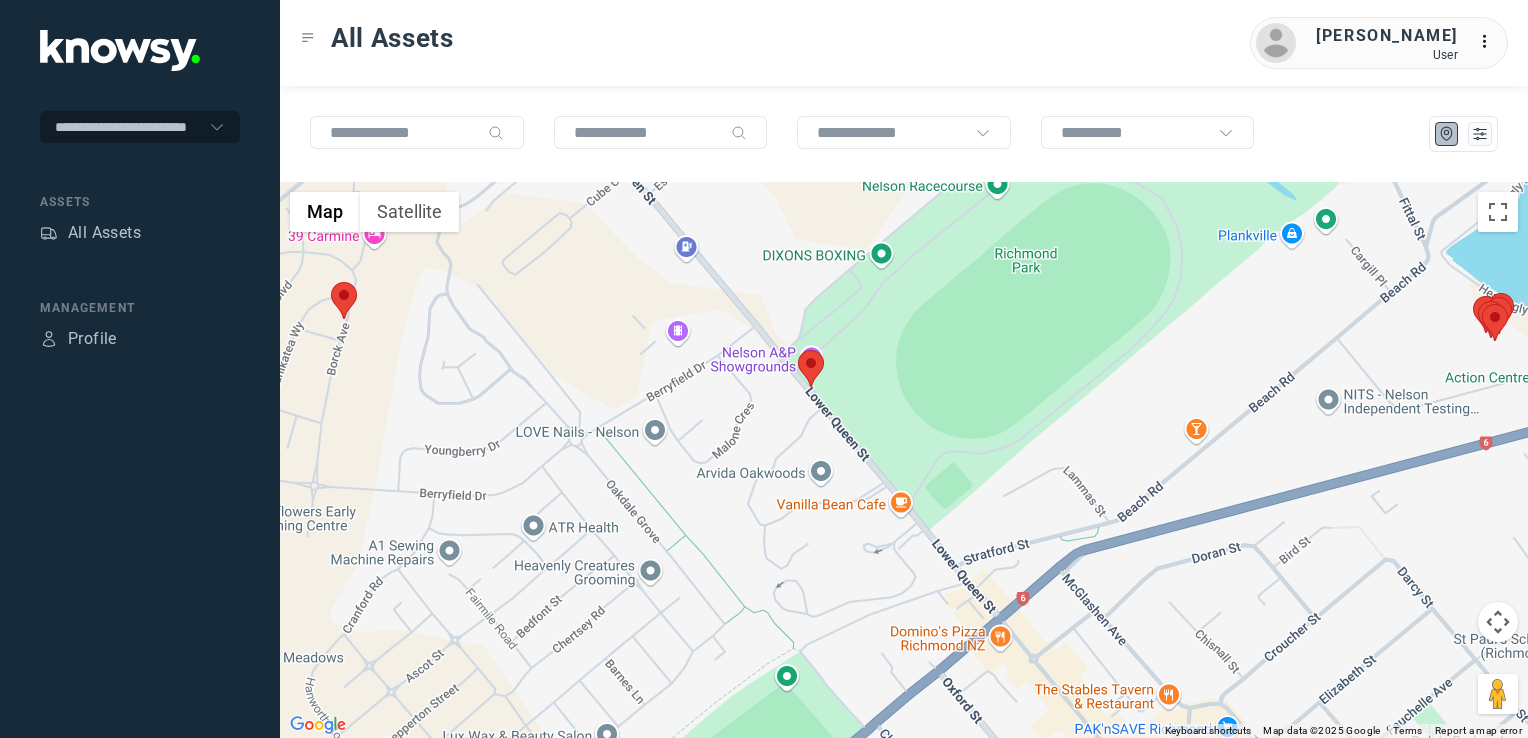 click 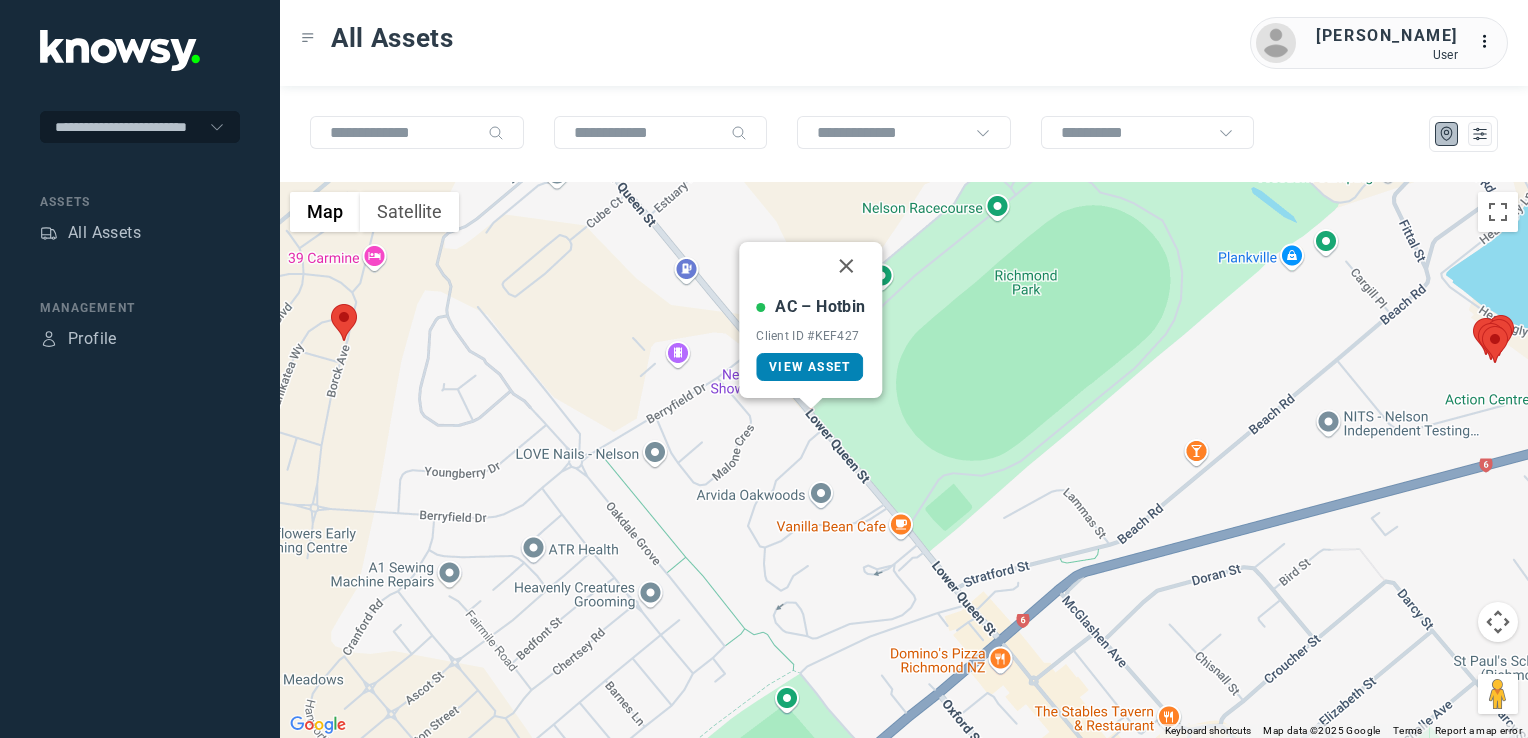 click on "View Asset" 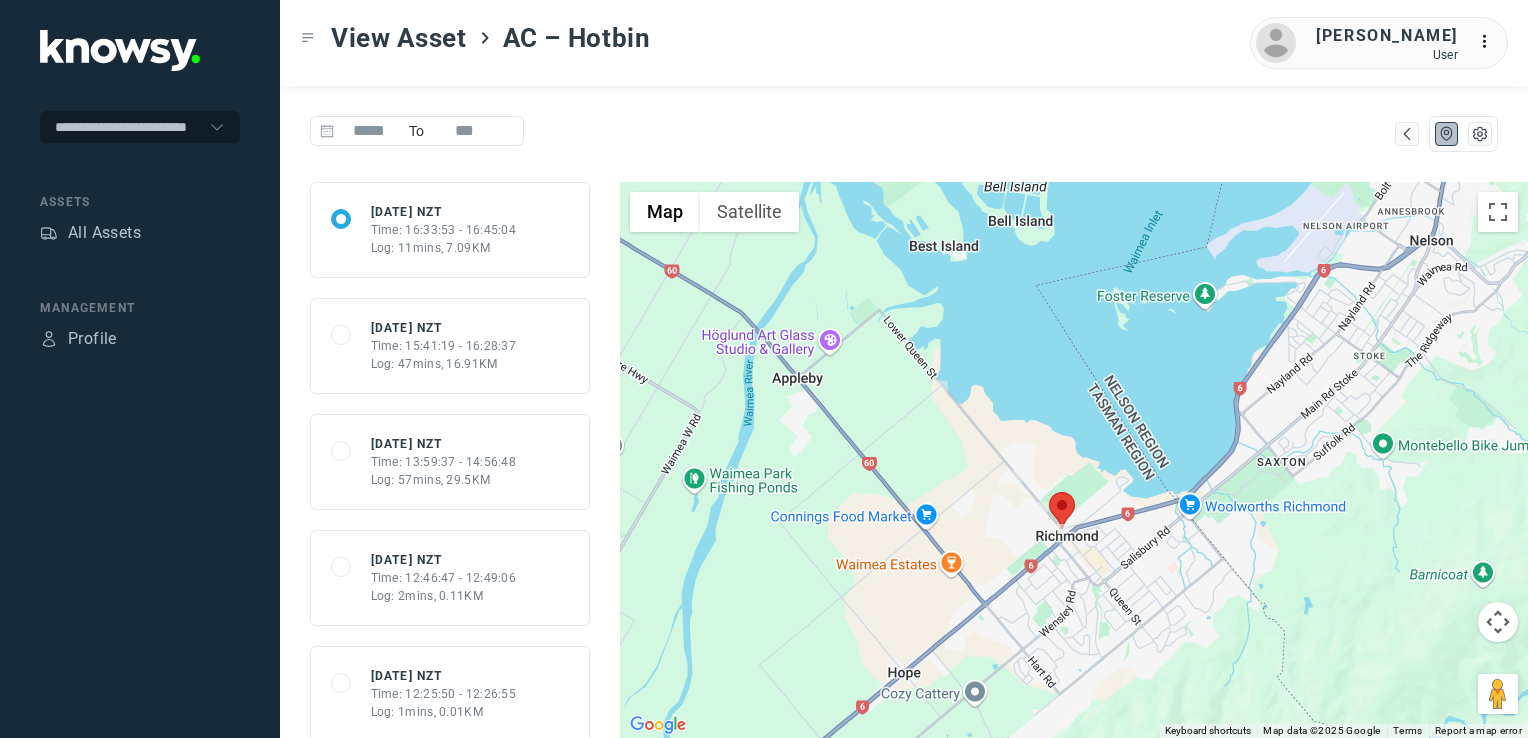 drag, startPoint x: 815, startPoint y: 561, endPoint x: 840, endPoint y: 536, distance: 35.35534 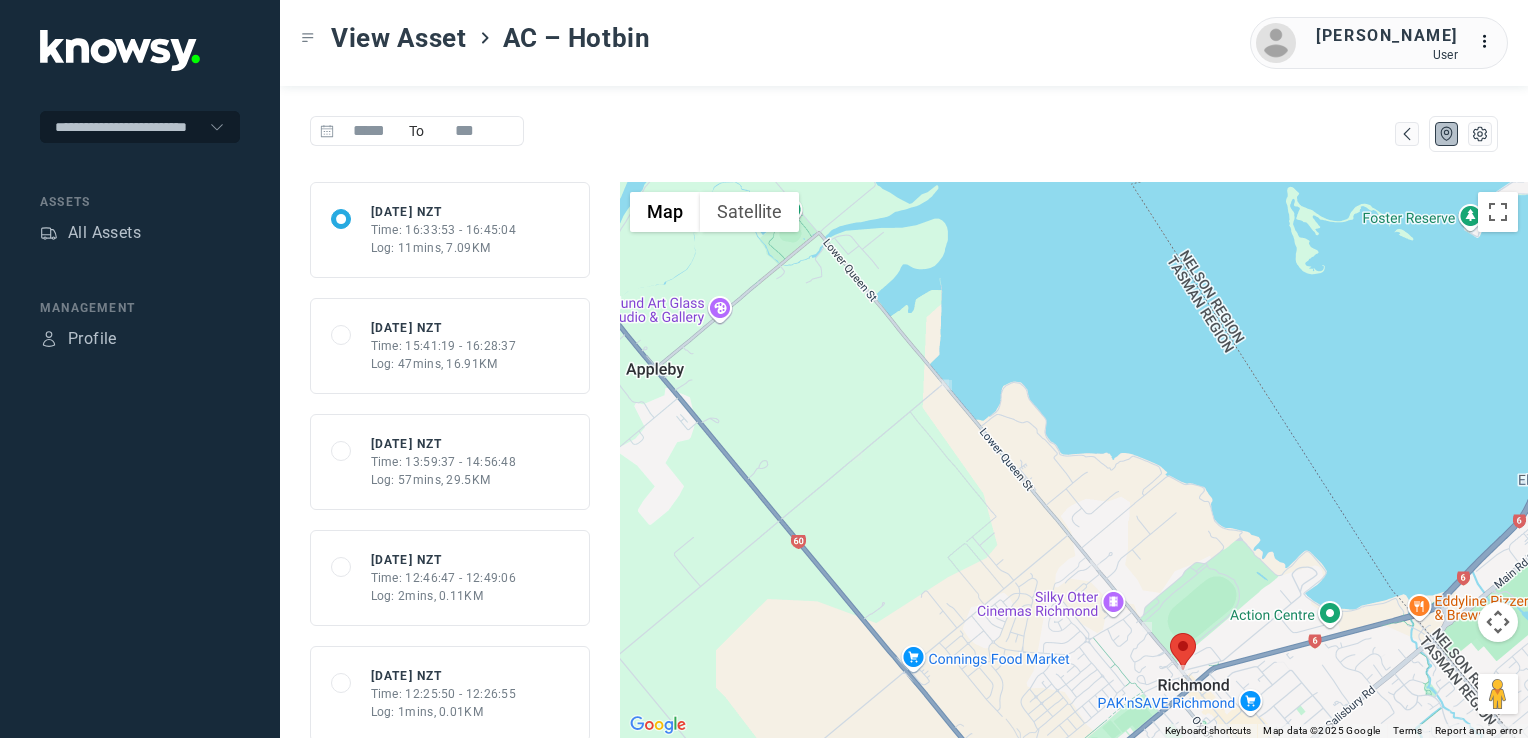 click on "To navigate, press the arrow keys." 